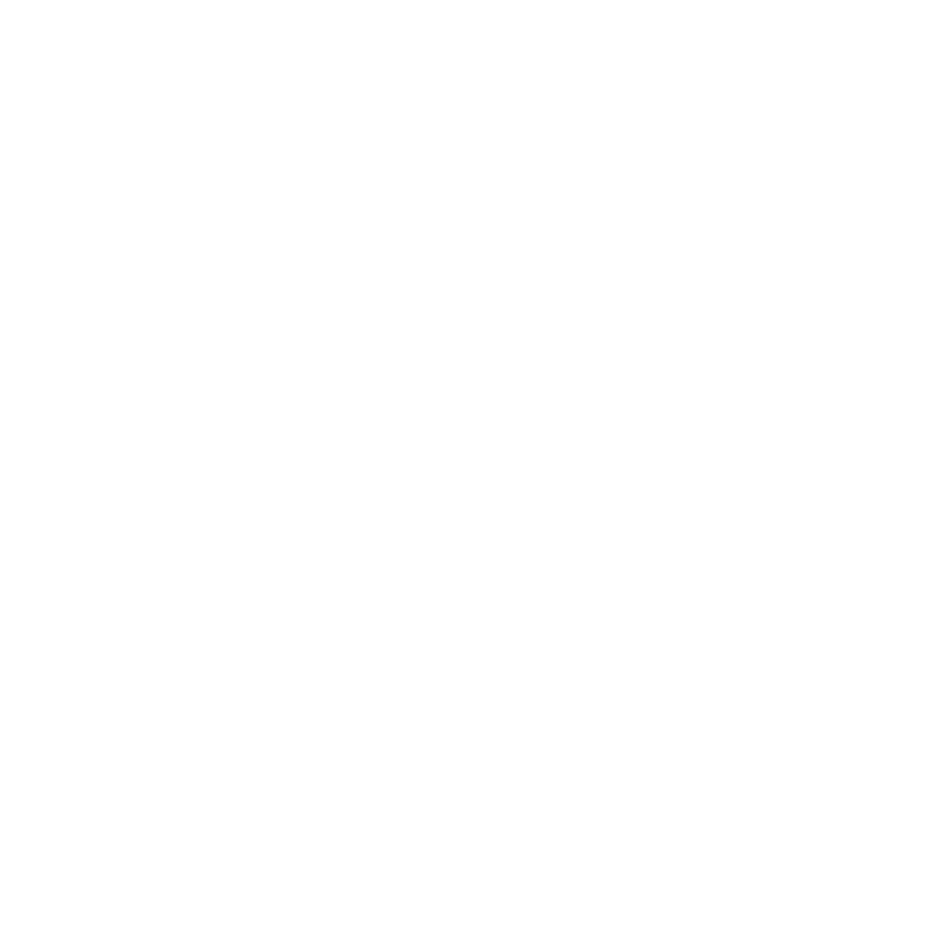 scroll, scrollTop: 0, scrollLeft: 0, axis: both 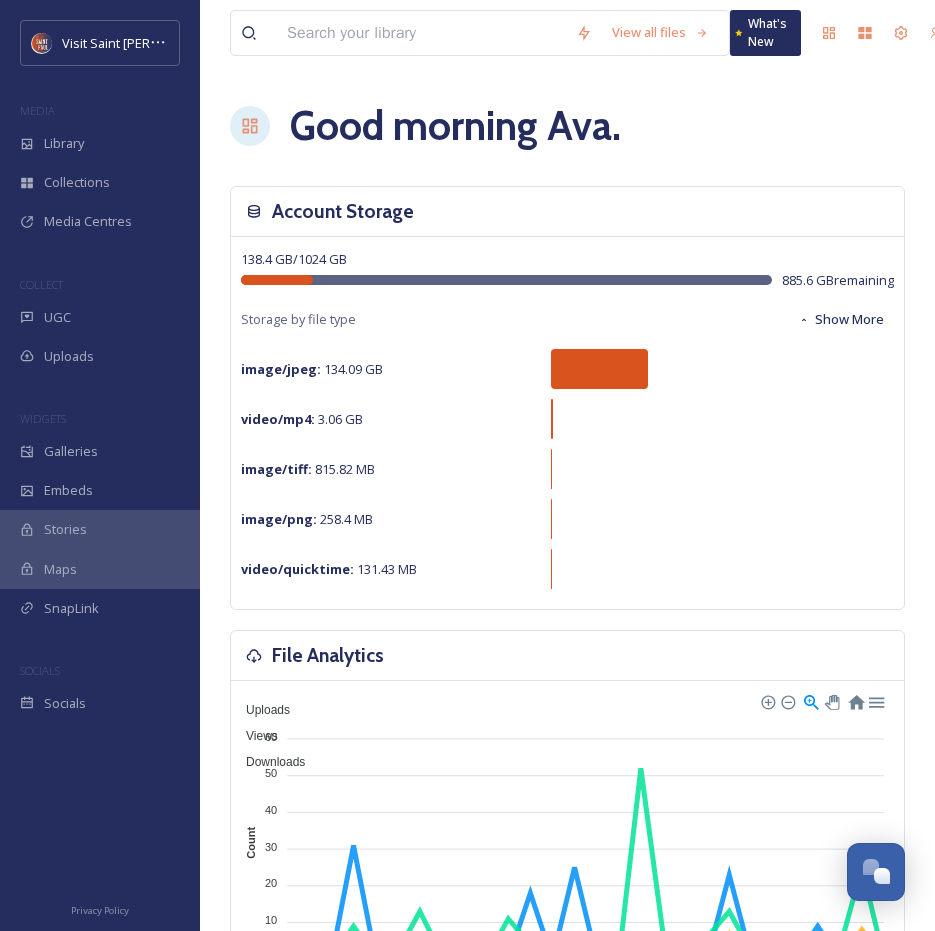click at bounding box center [421, 33] 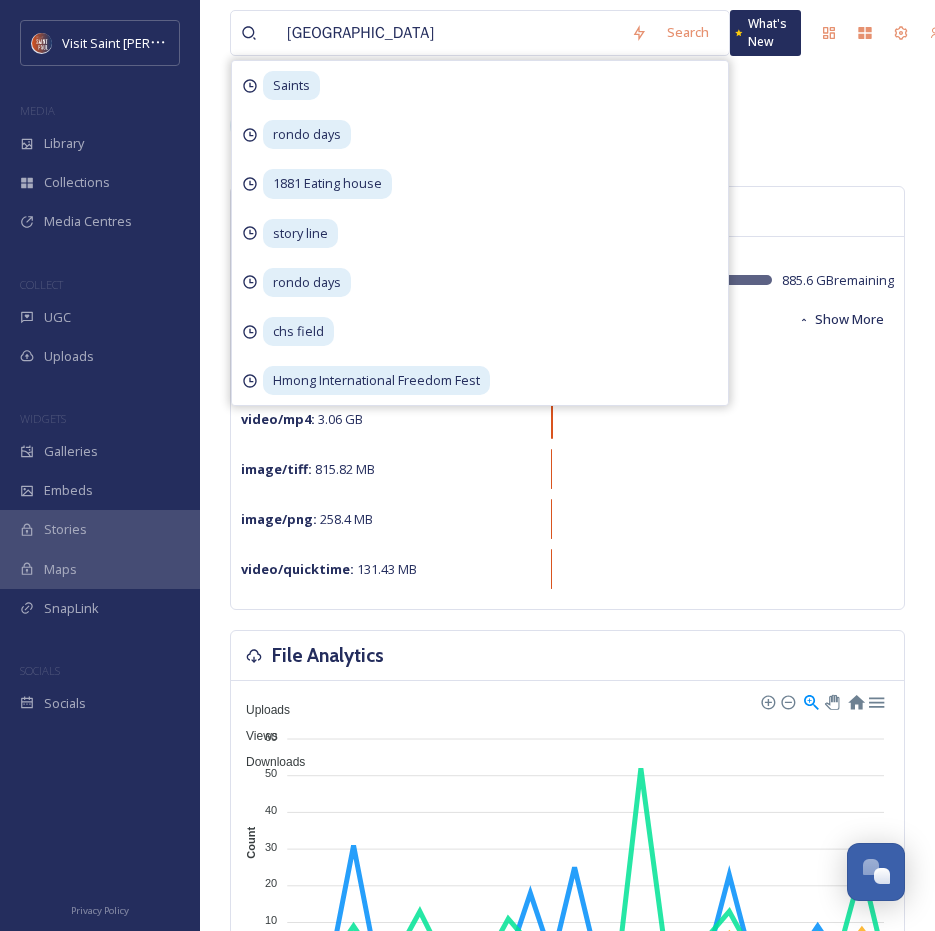 type on "[GEOGRAPHIC_DATA]" 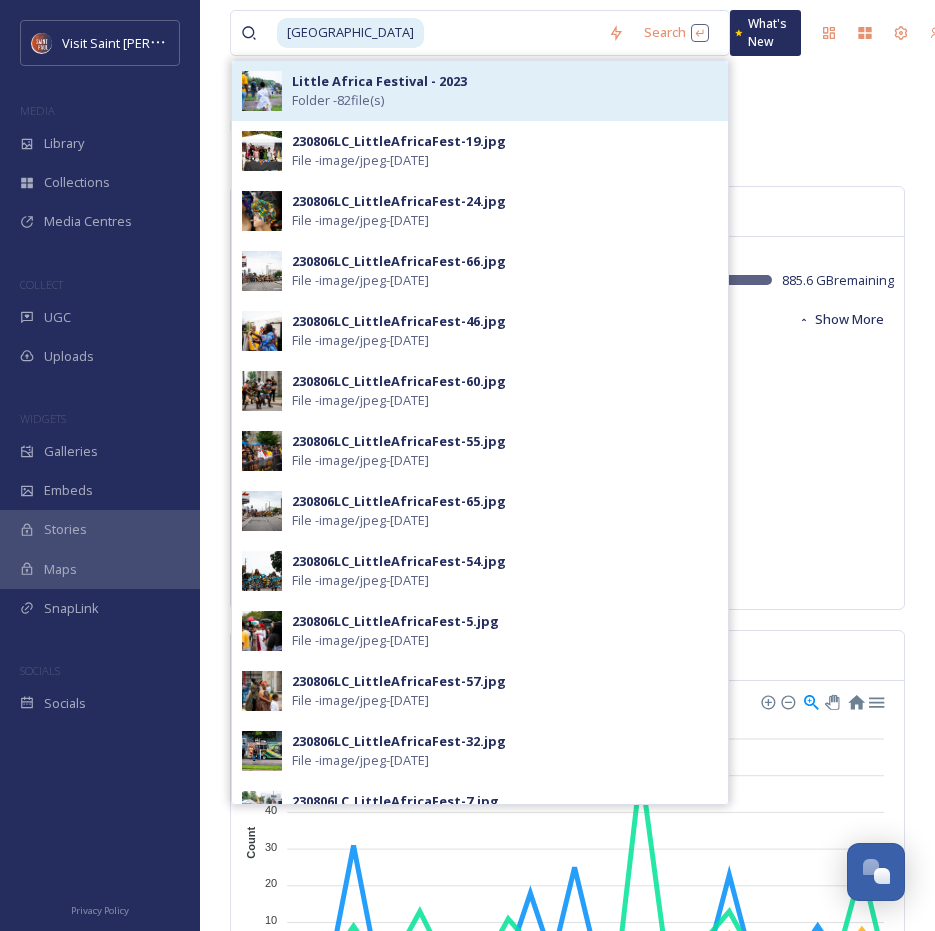 click on "Little Africa Festival - 2023 Folder  -  82  file(s)" at bounding box center (505, 91) 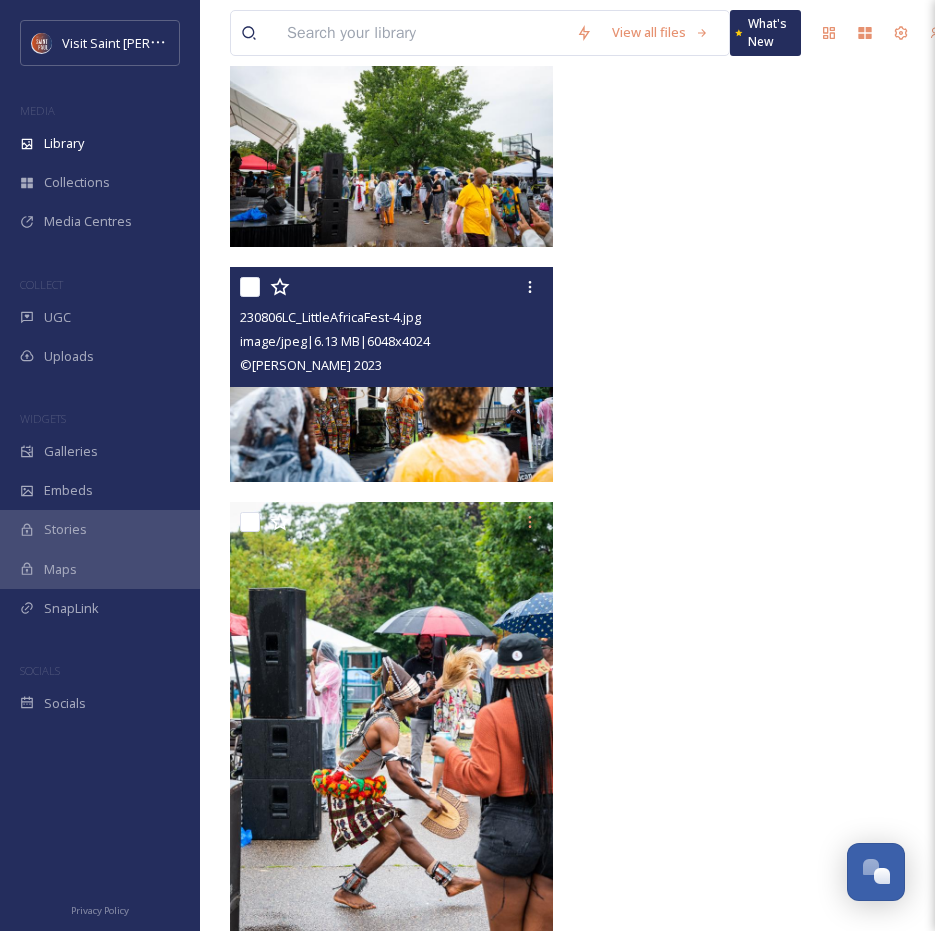 scroll, scrollTop: 14398, scrollLeft: 0, axis: vertical 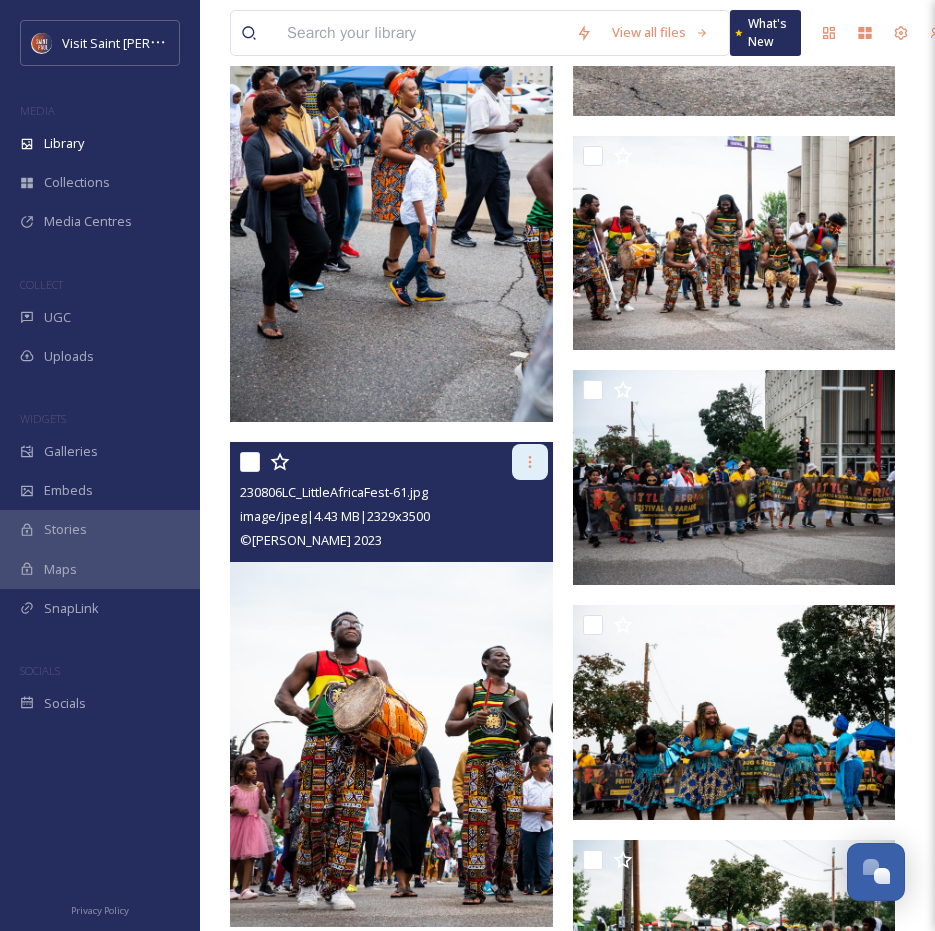 click 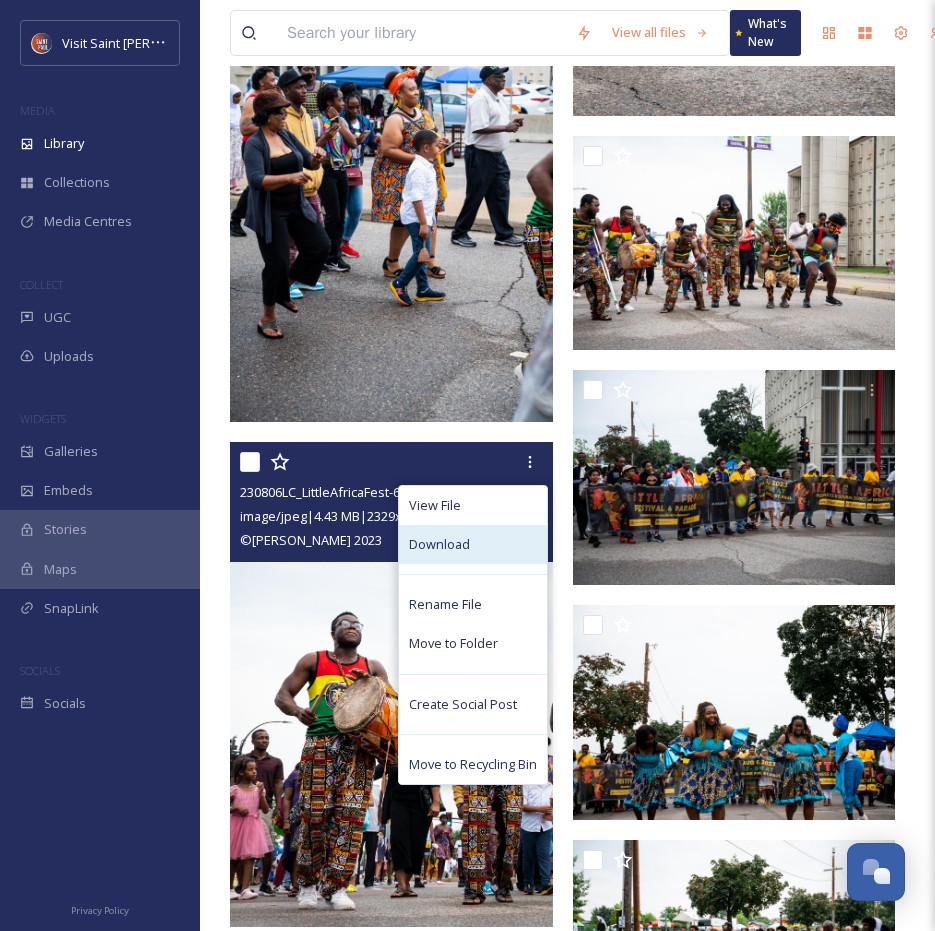 click on "Download" at bounding box center [473, 544] 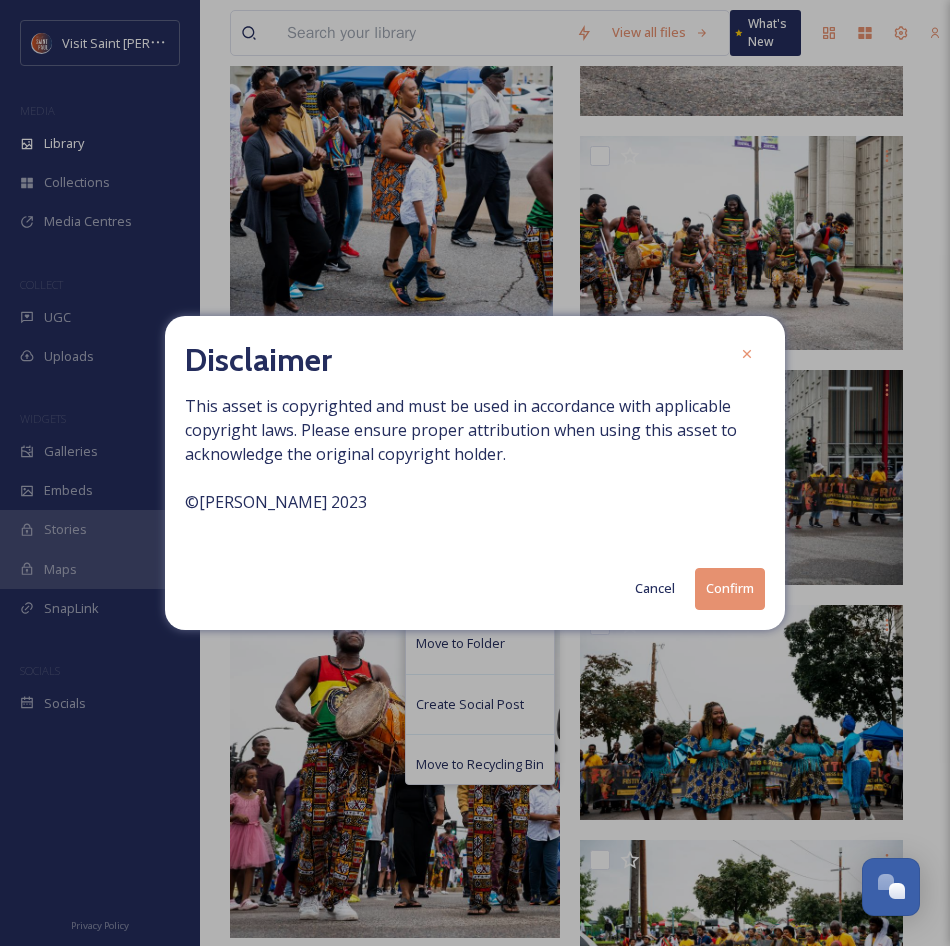 click on "Confirm" at bounding box center (730, 588) 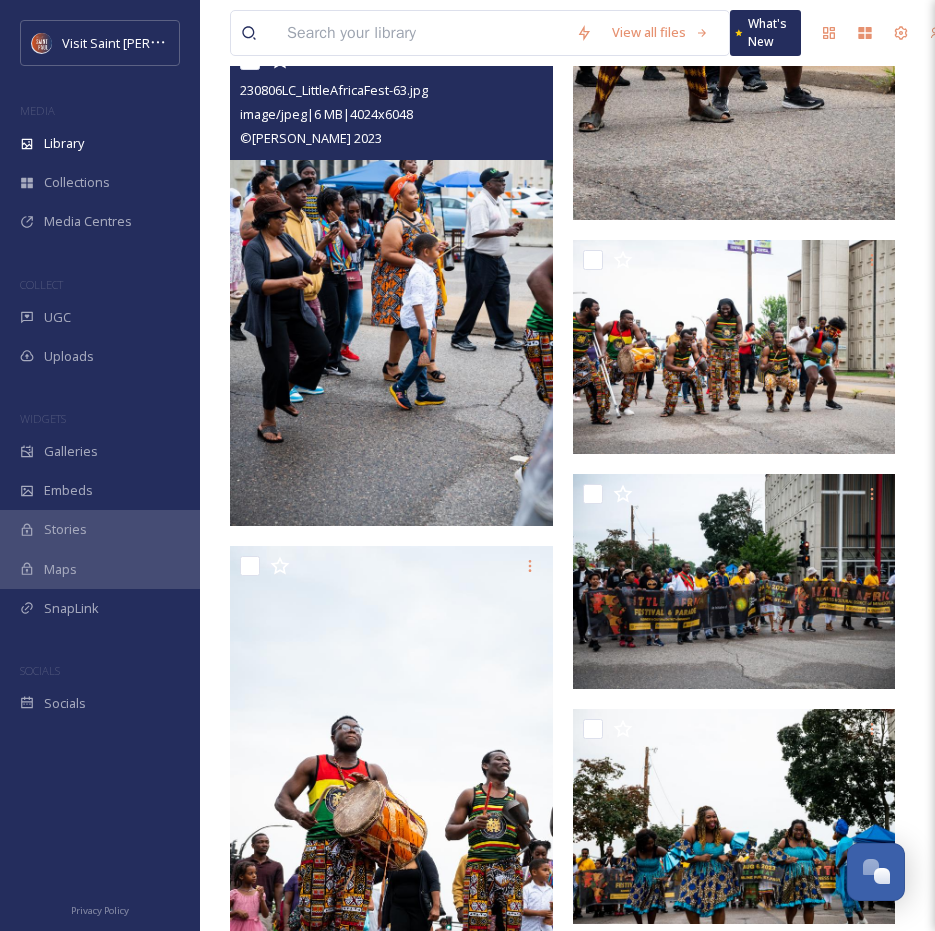 scroll, scrollTop: 3809, scrollLeft: 0, axis: vertical 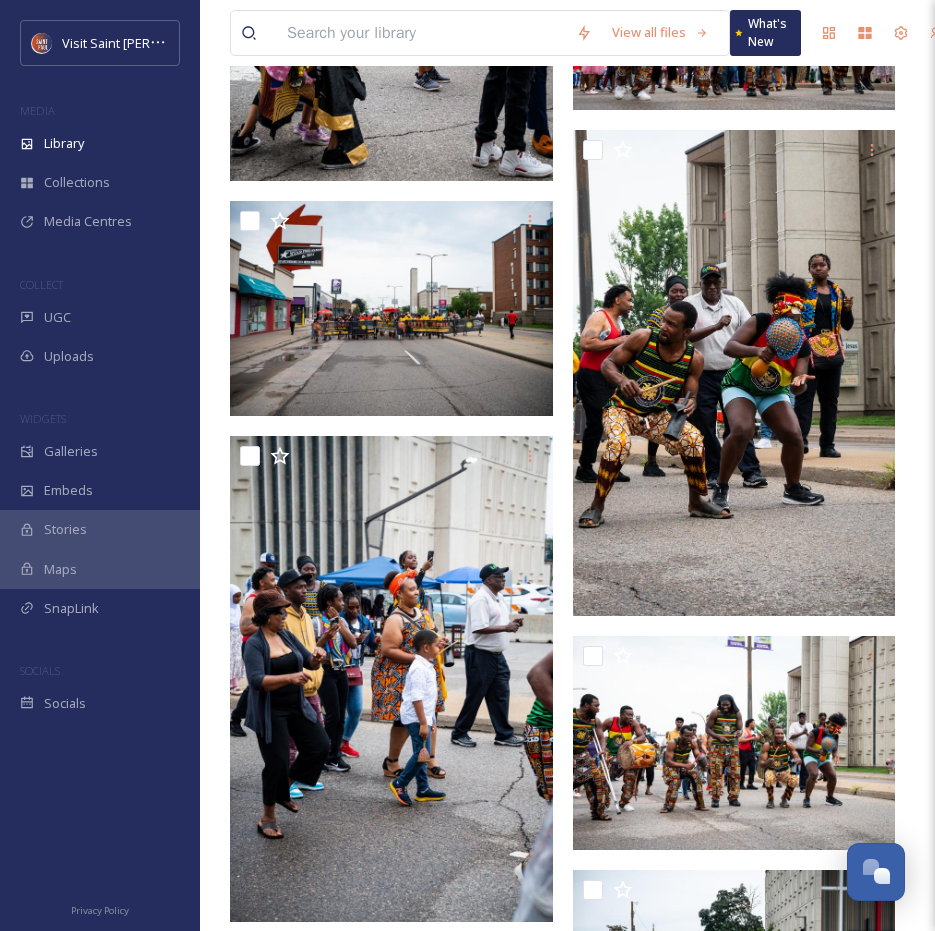 click at bounding box center (421, 33) 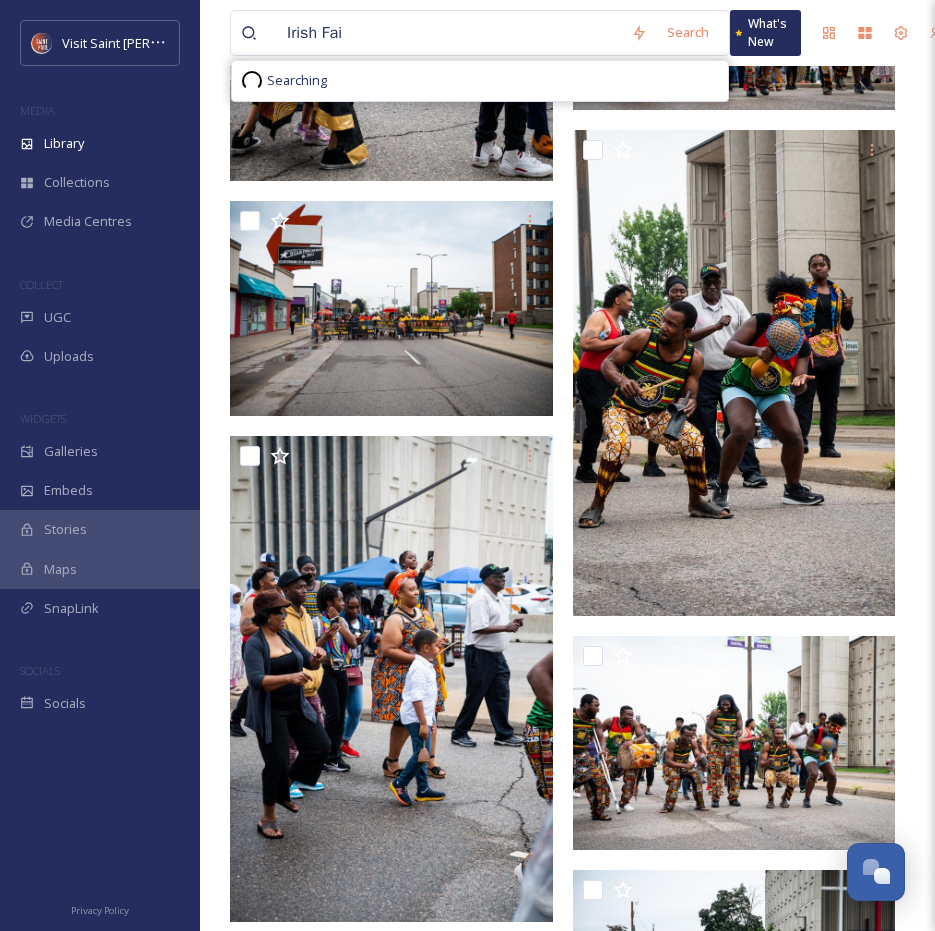 type on "Irish Fair" 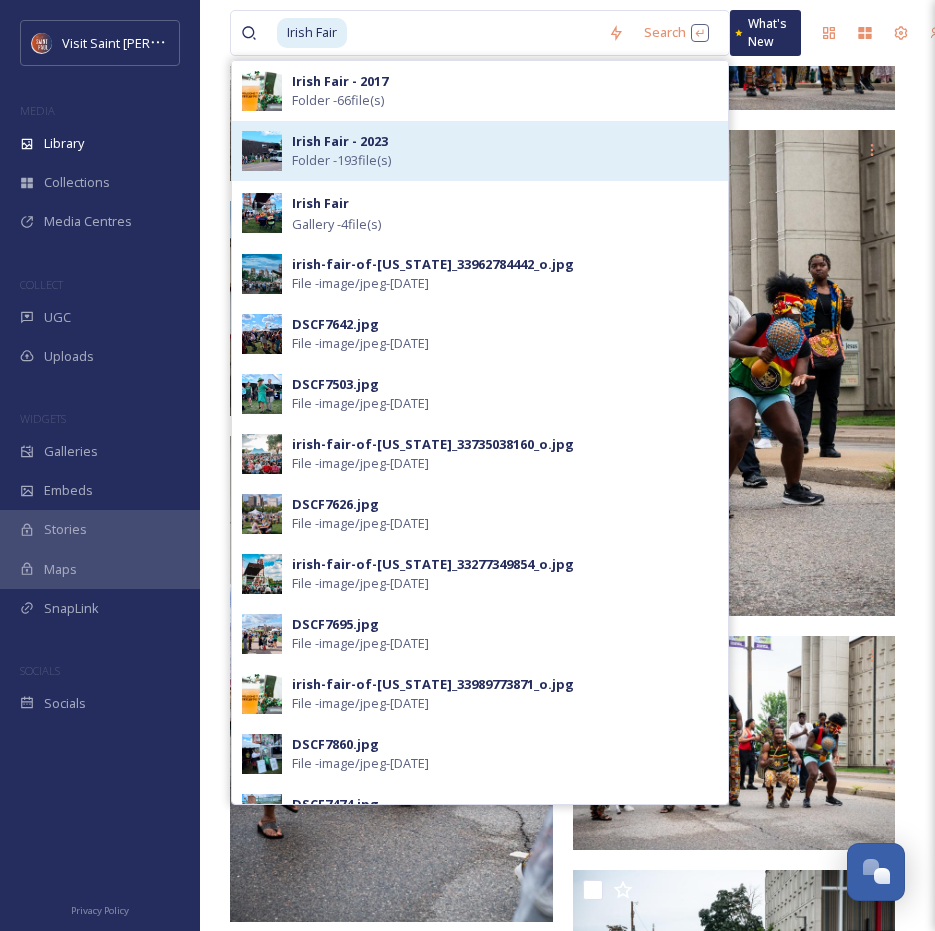 click on "Irish Fair - 2023 Folder  -  193  file(s)" at bounding box center [505, 151] 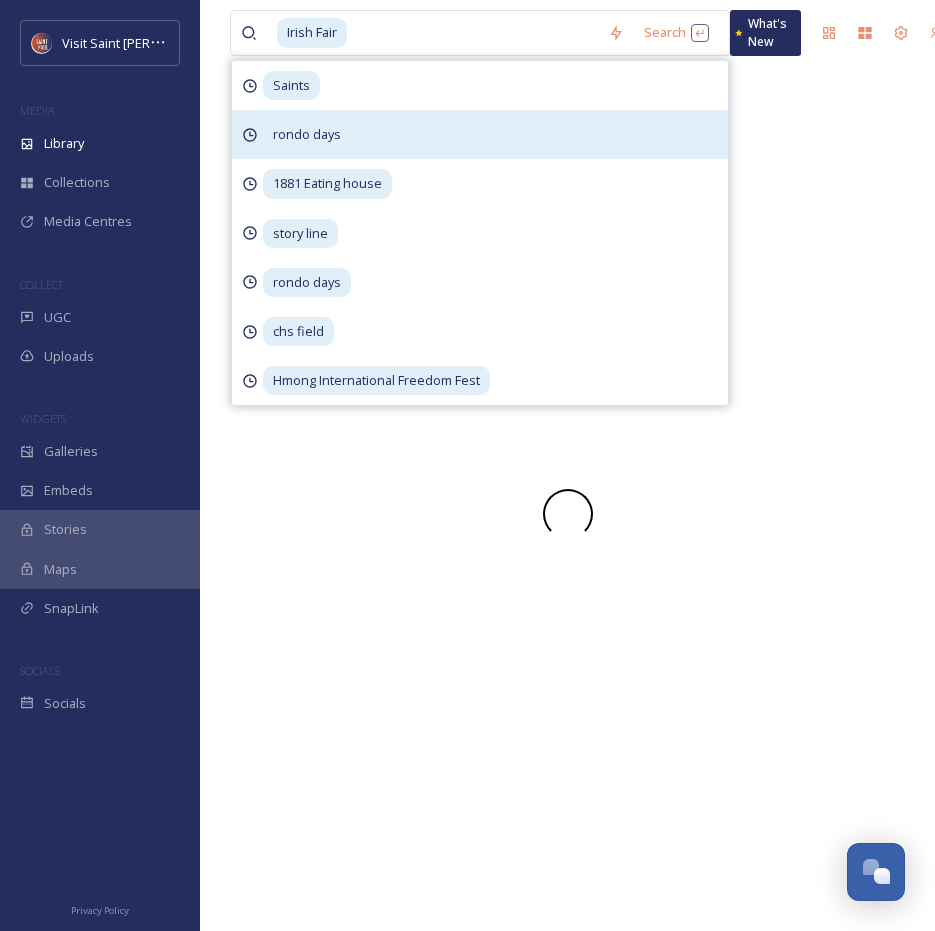 scroll, scrollTop: 0, scrollLeft: 0, axis: both 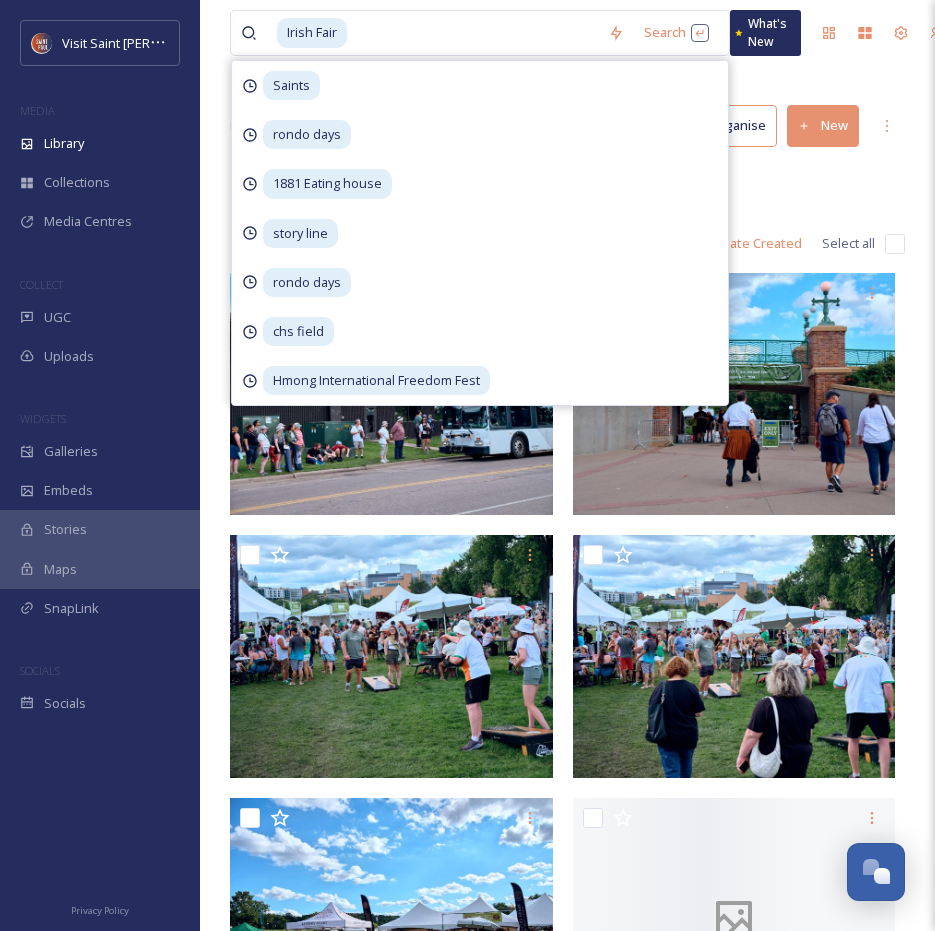 click on "Root Events Irish Fair - 2023" at bounding box center [567, 185] 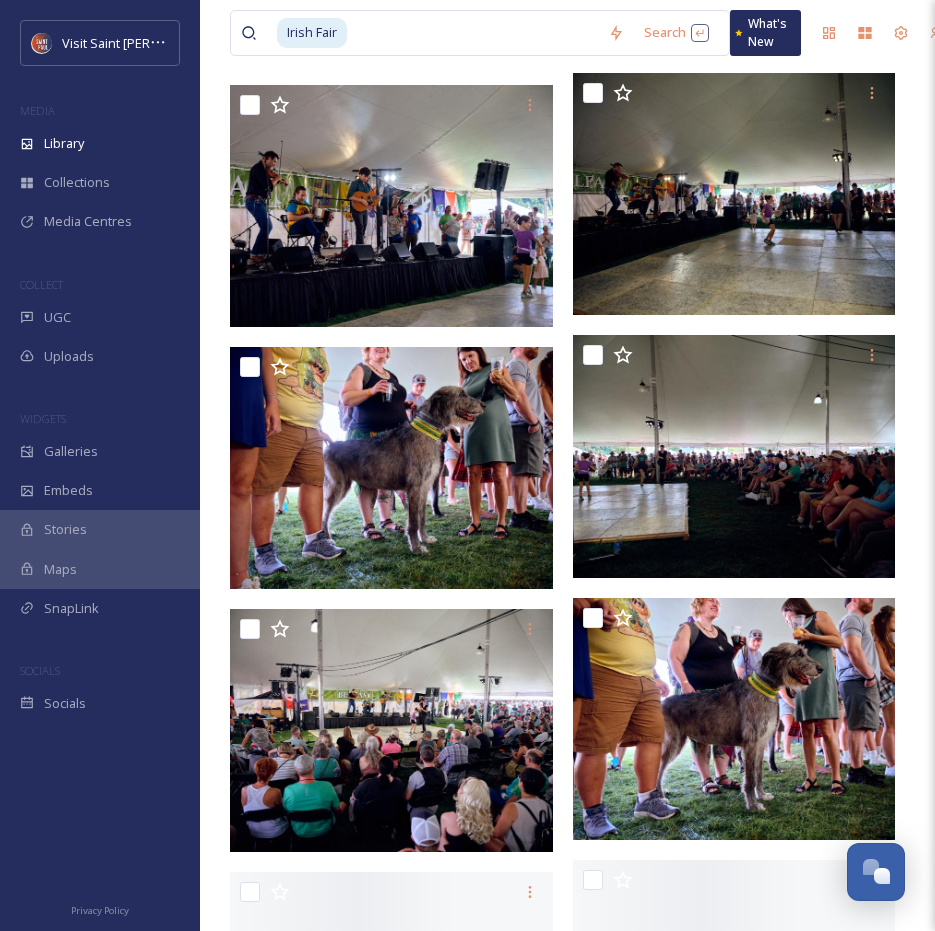 scroll, scrollTop: 13300, scrollLeft: 0, axis: vertical 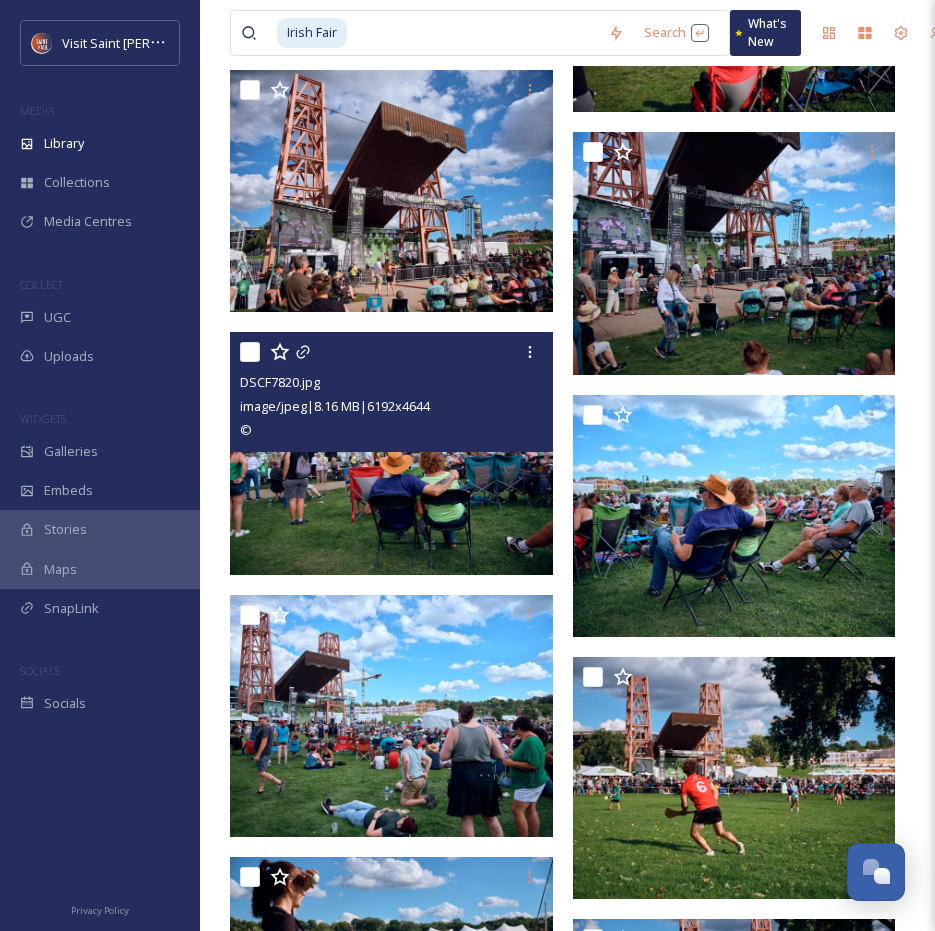 click at bounding box center (391, 453) 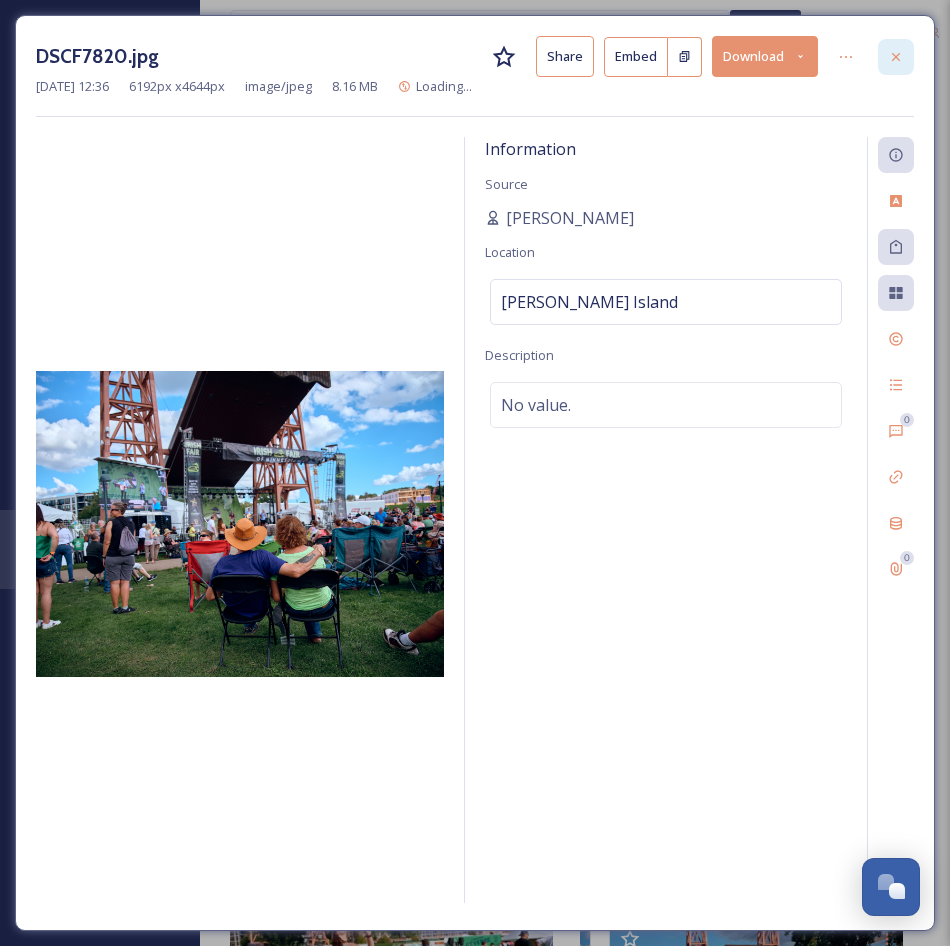 click at bounding box center (896, 57) 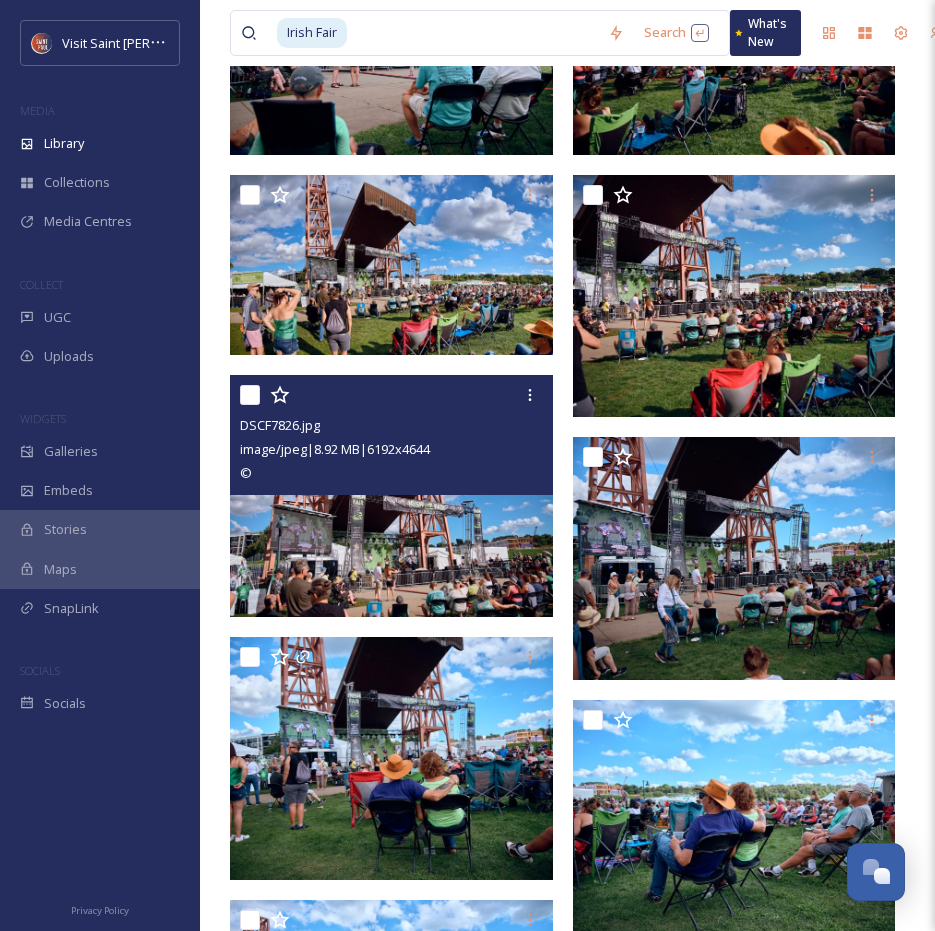 scroll, scrollTop: 4063, scrollLeft: 0, axis: vertical 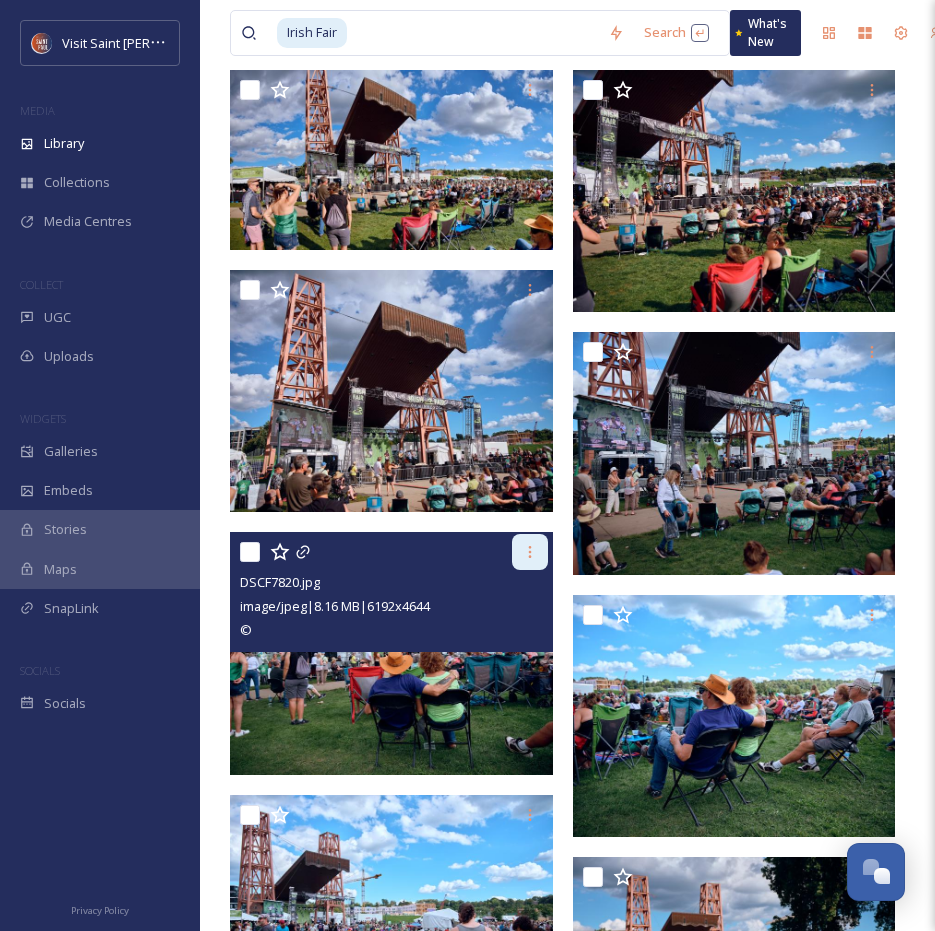 click 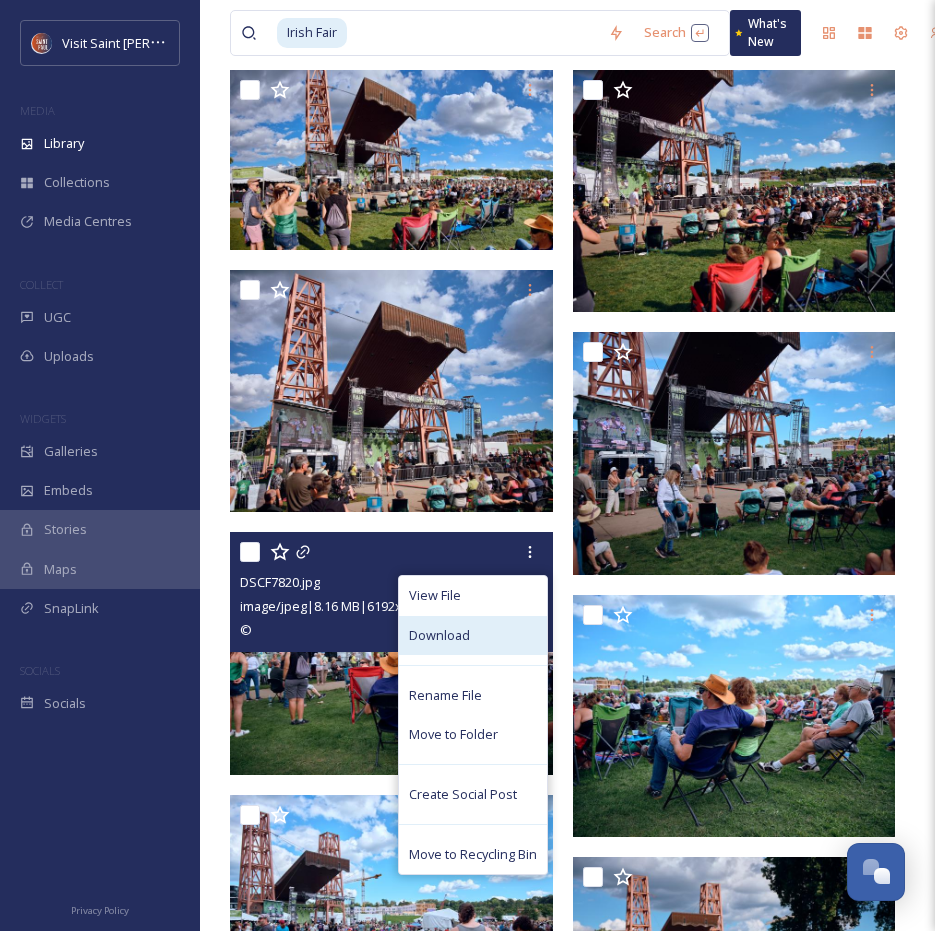 click on "Download" at bounding box center [473, 635] 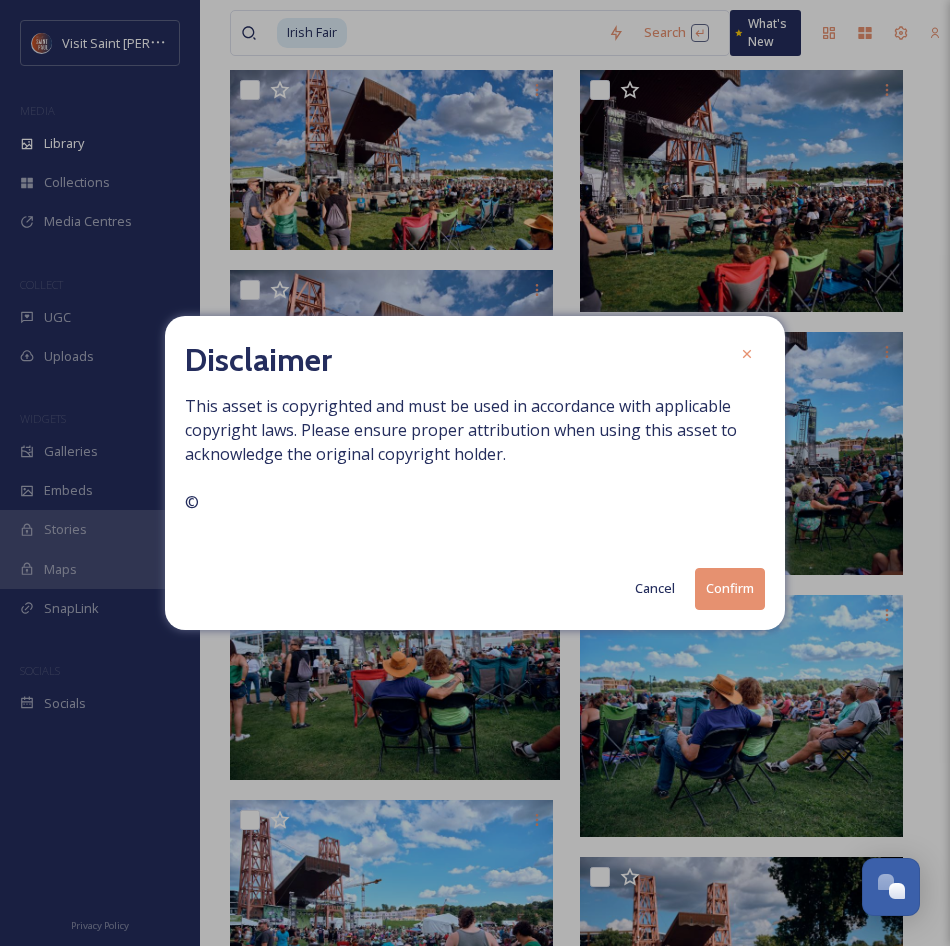 click on "Confirm" at bounding box center [730, 588] 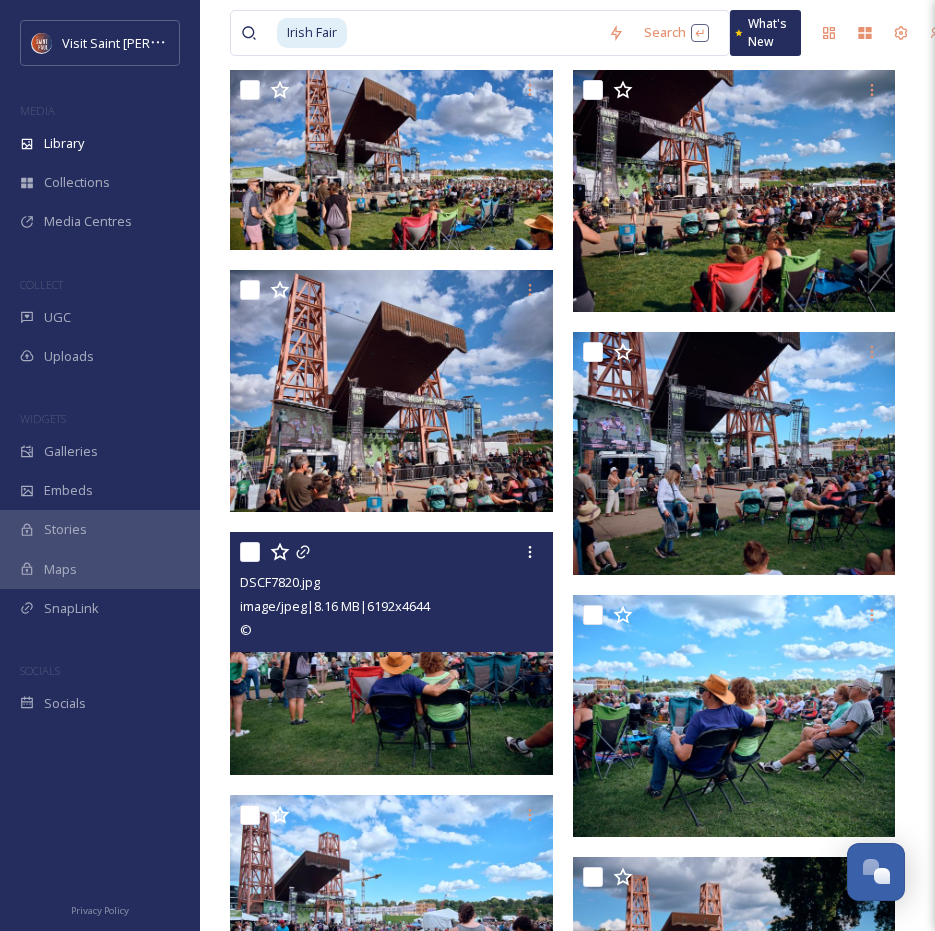 click at bounding box center (391, 653) 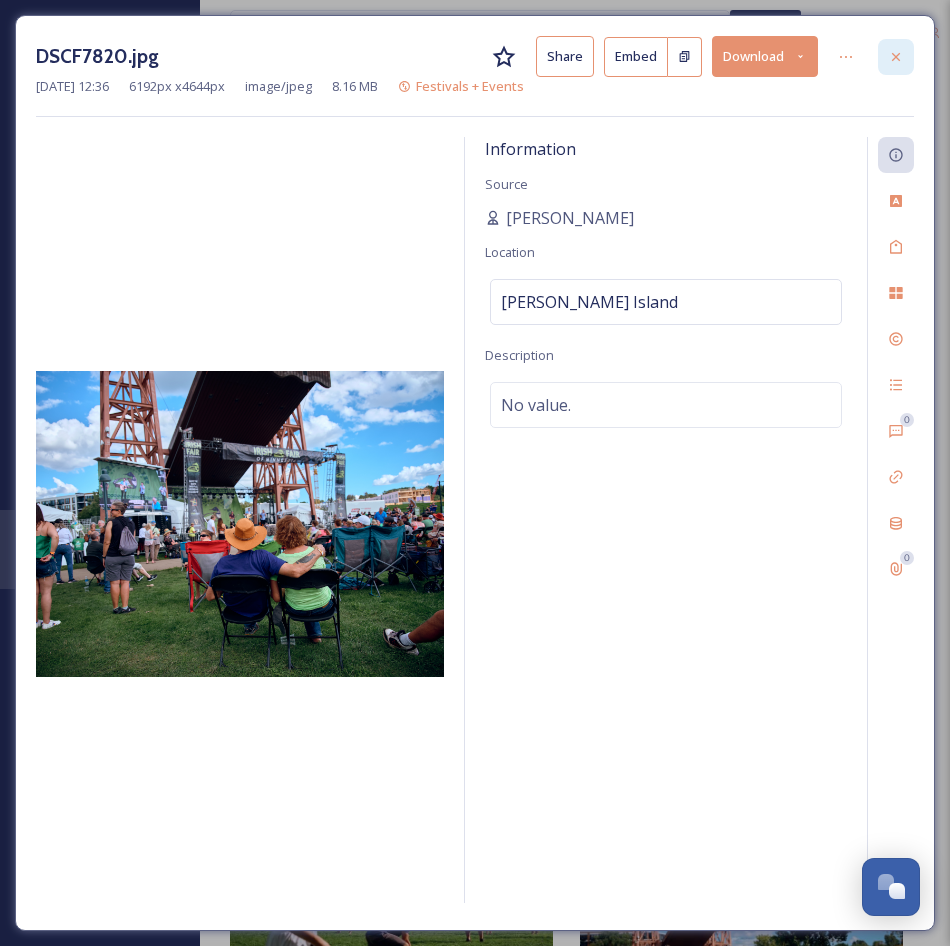 click at bounding box center [896, 57] 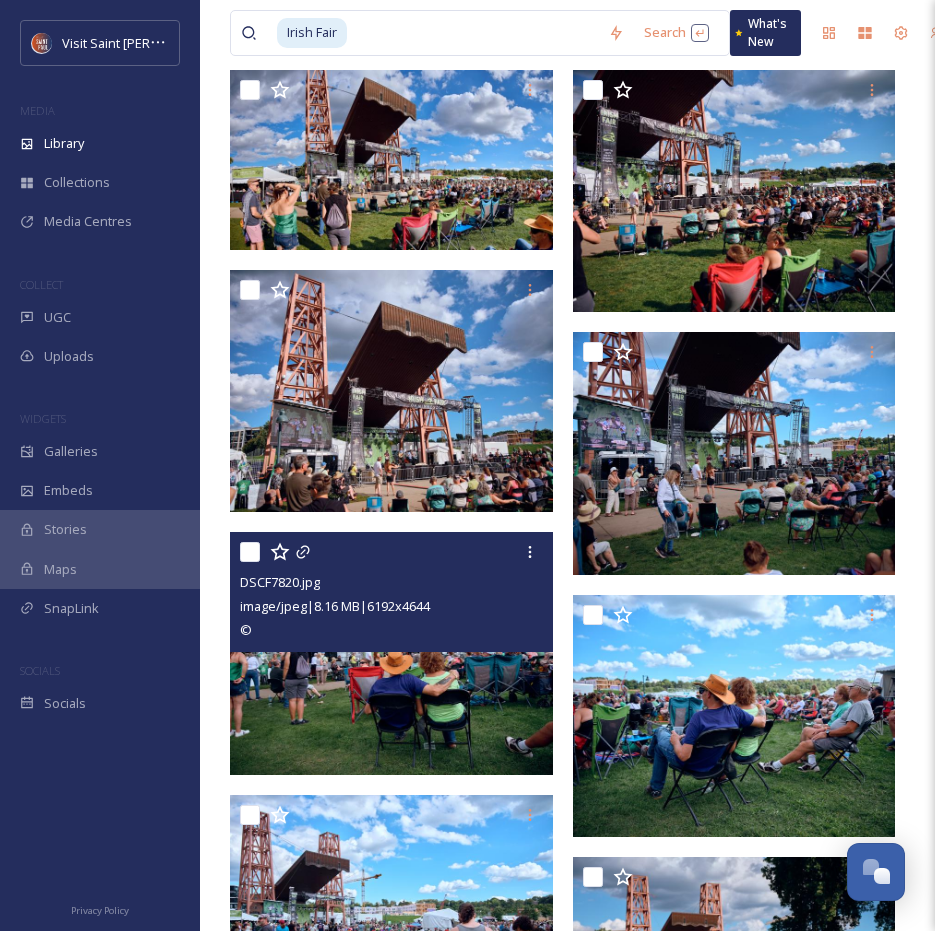 click at bounding box center (473, 33) 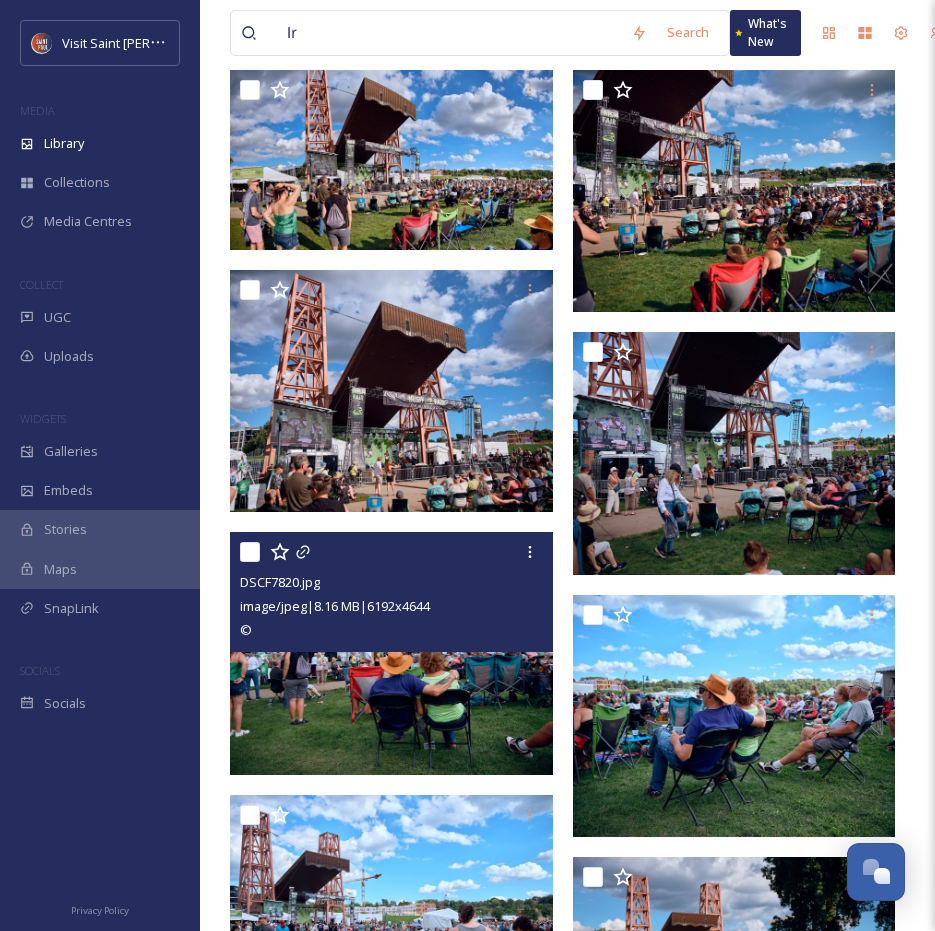 type on "I" 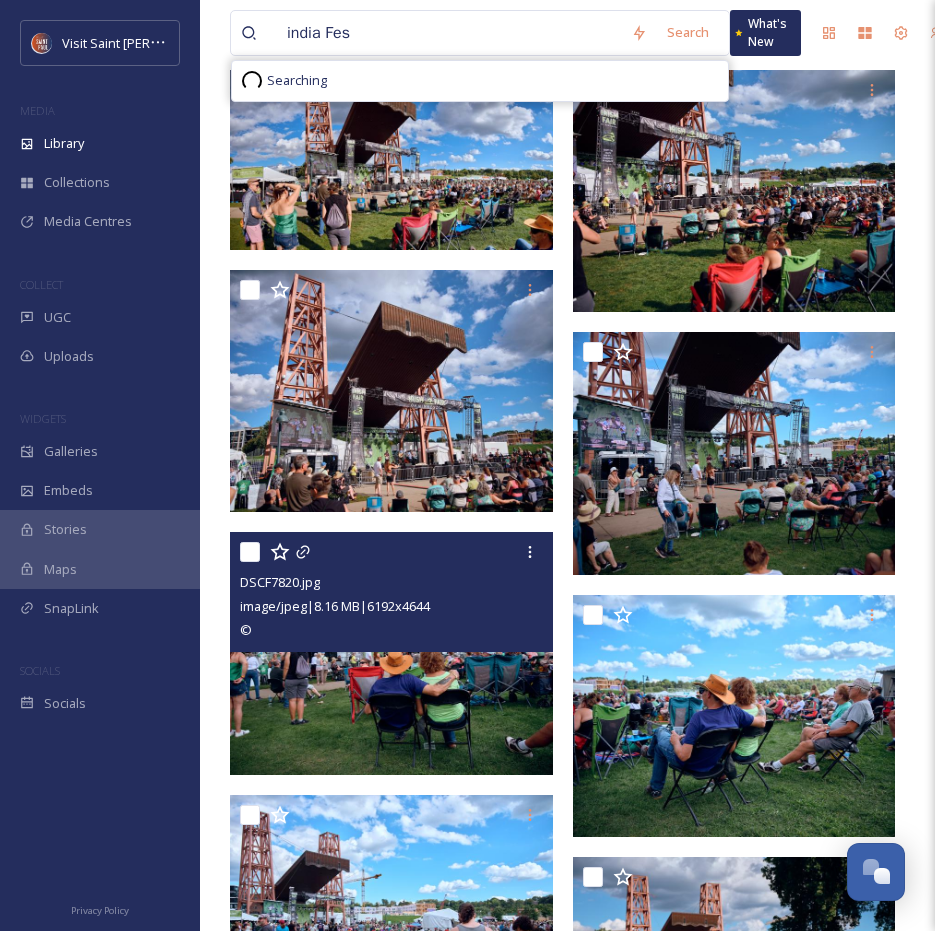 type on "india Fest" 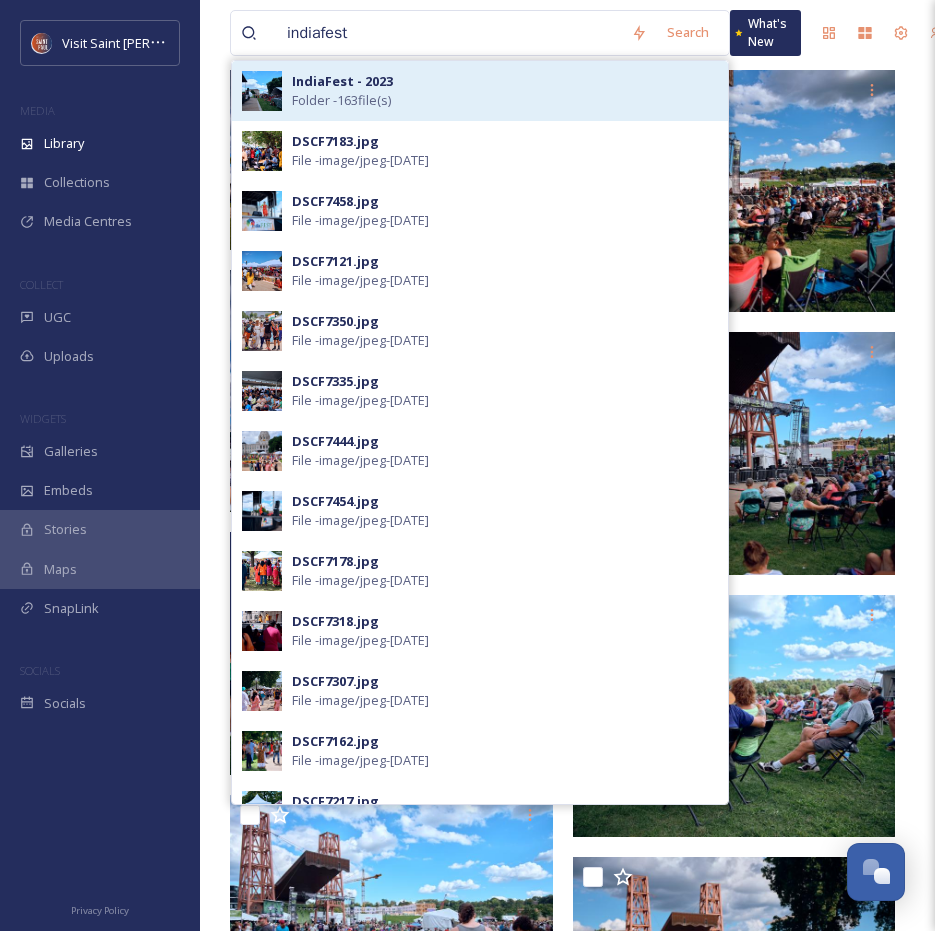 type on "indiafest" 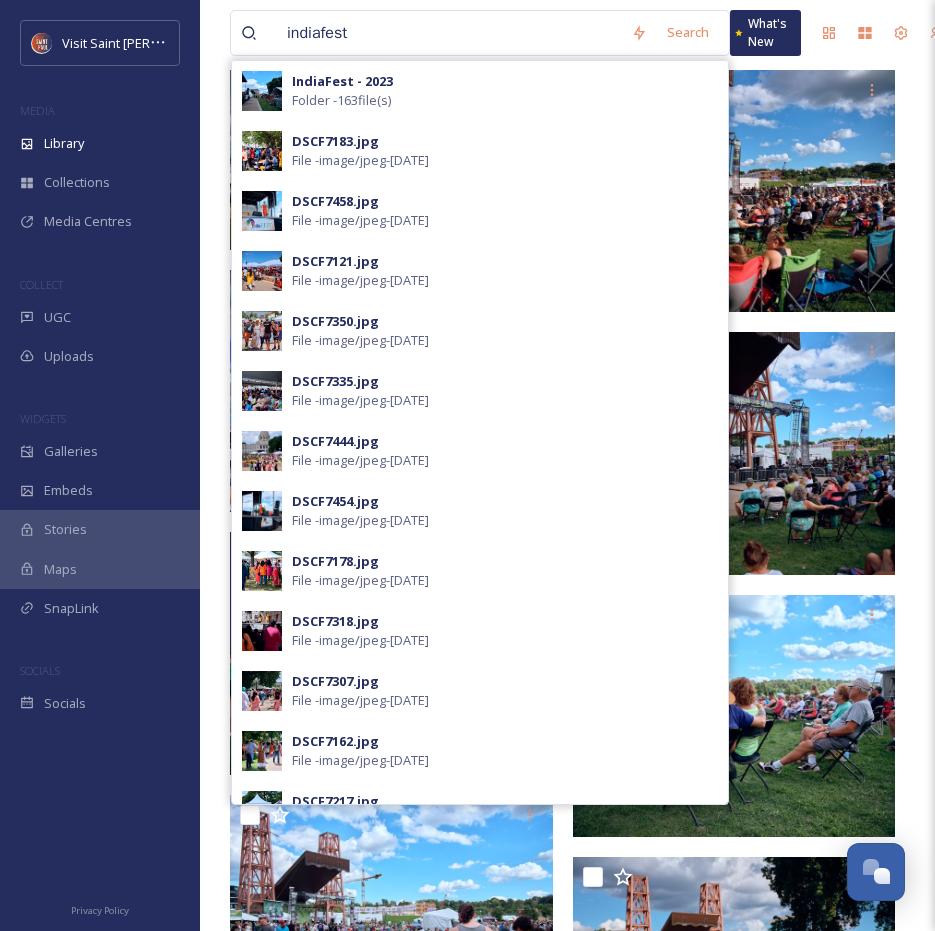 click on "IndiaFest - 2023 Folder  -  163  file(s)" at bounding box center (480, 91) 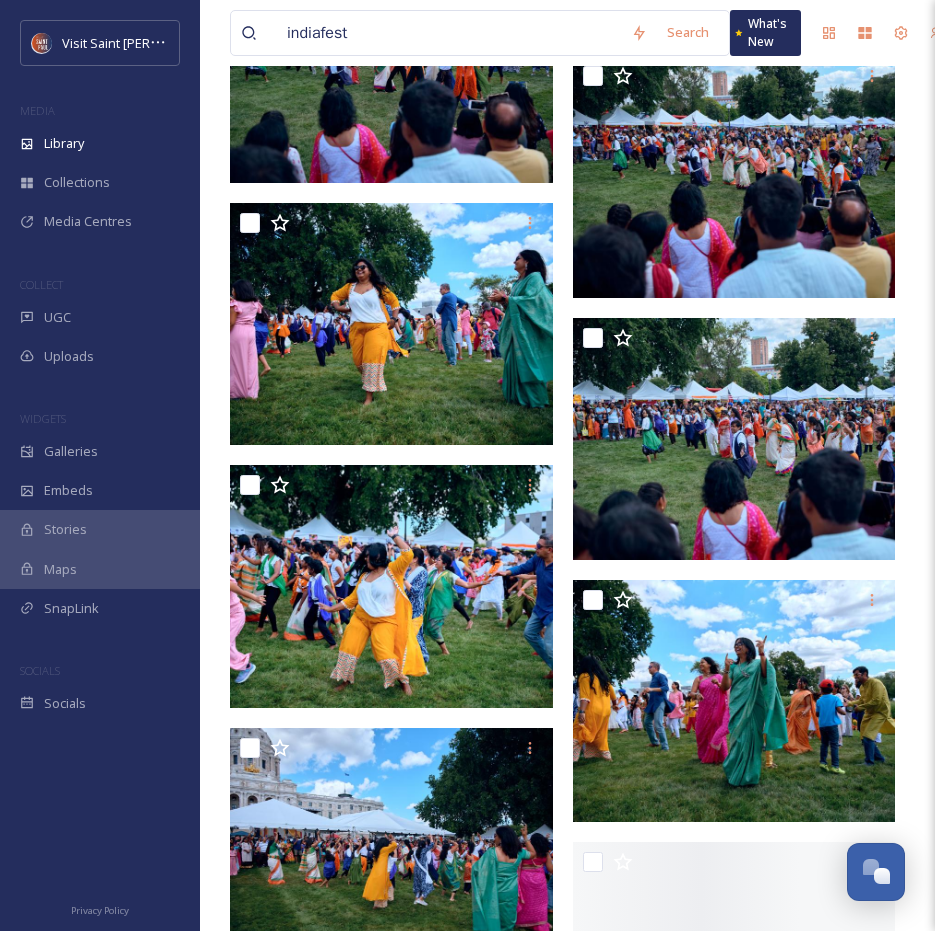 scroll, scrollTop: 13700, scrollLeft: 0, axis: vertical 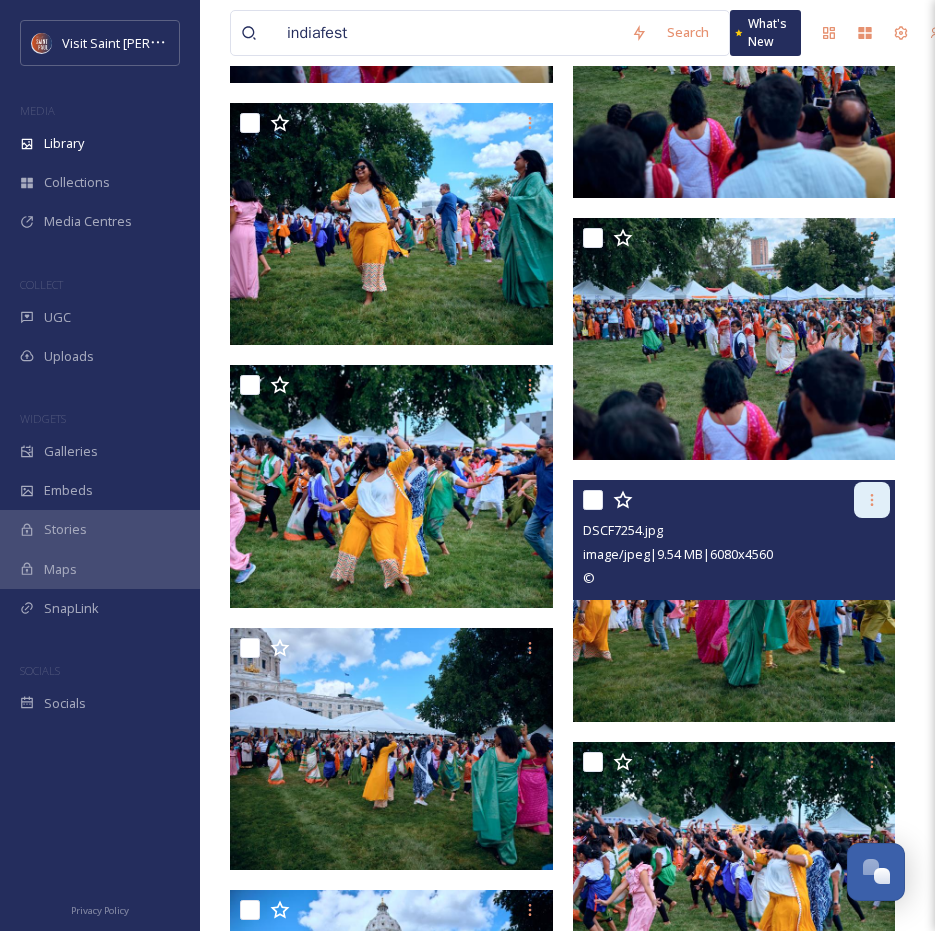 click at bounding box center (872, 500) 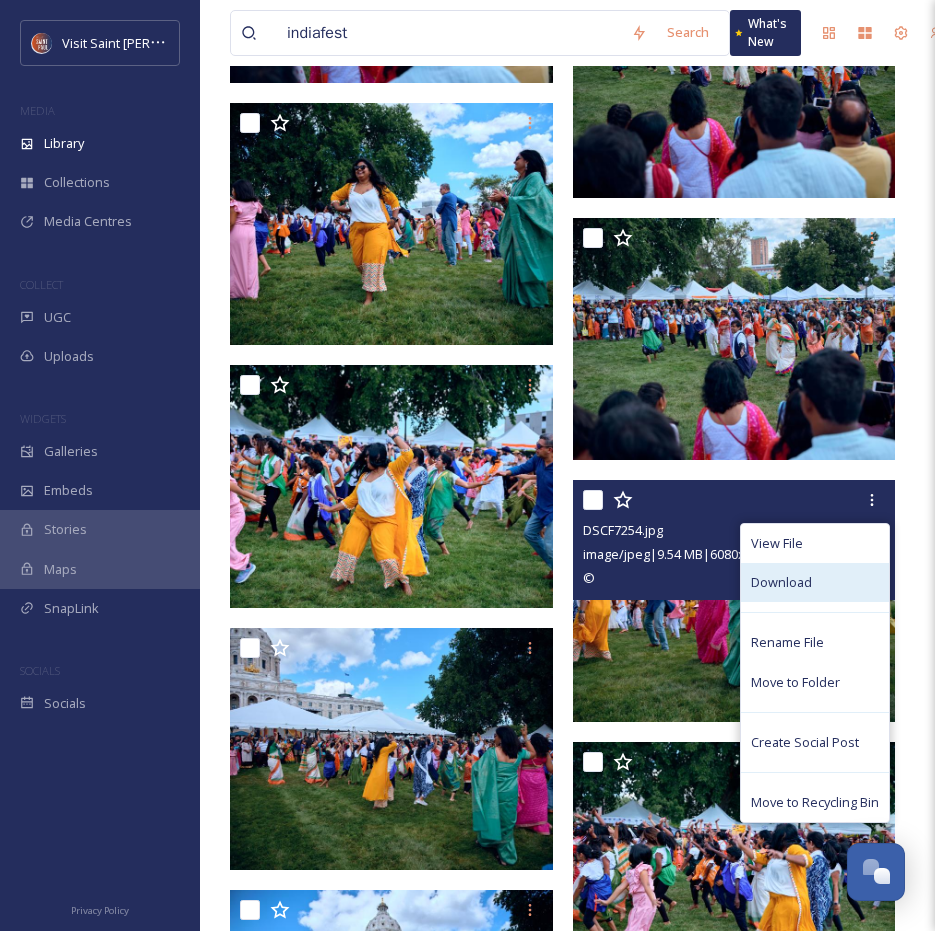 click on "Download" at bounding box center [781, 582] 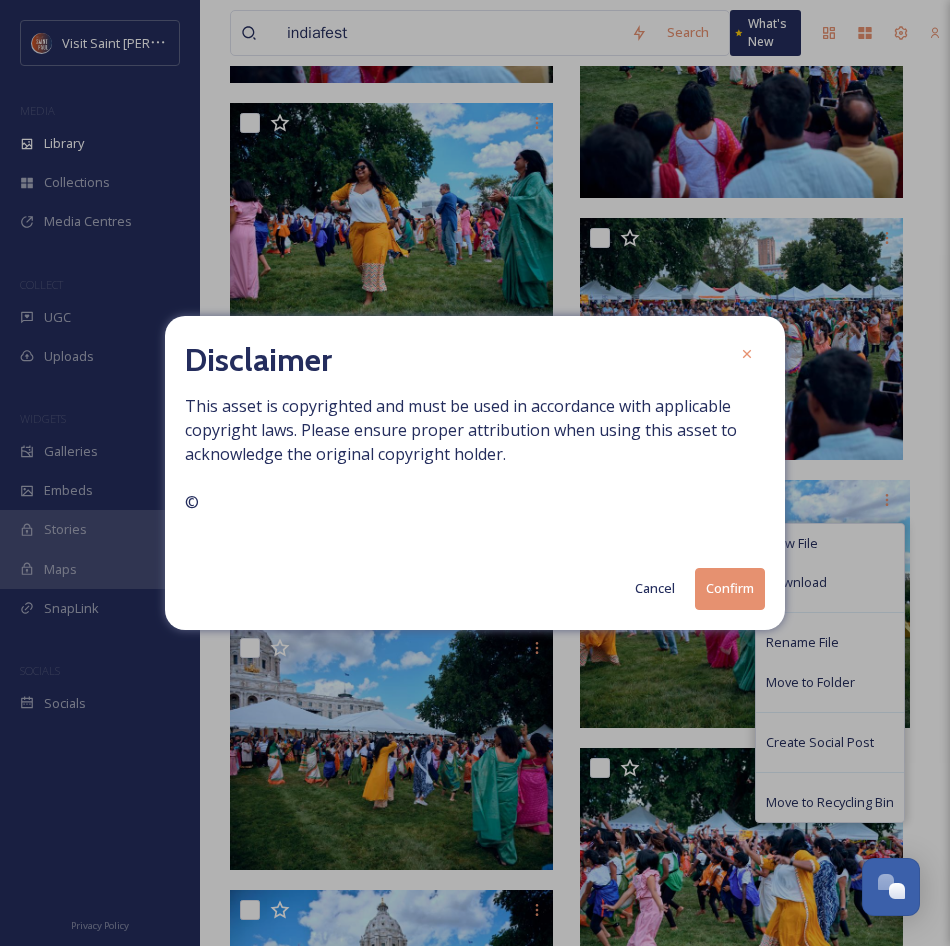 click on "Confirm" at bounding box center [730, 588] 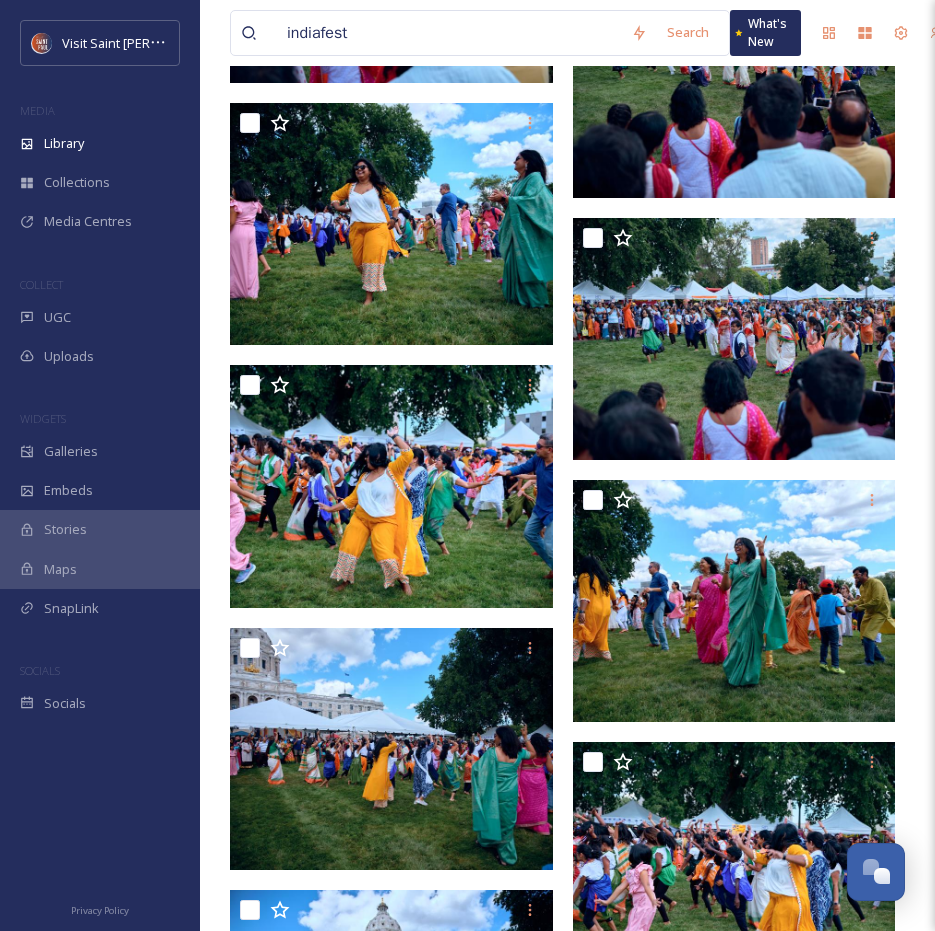 drag, startPoint x: 300, startPoint y: 35, endPoint x: 261, endPoint y: 35, distance: 39 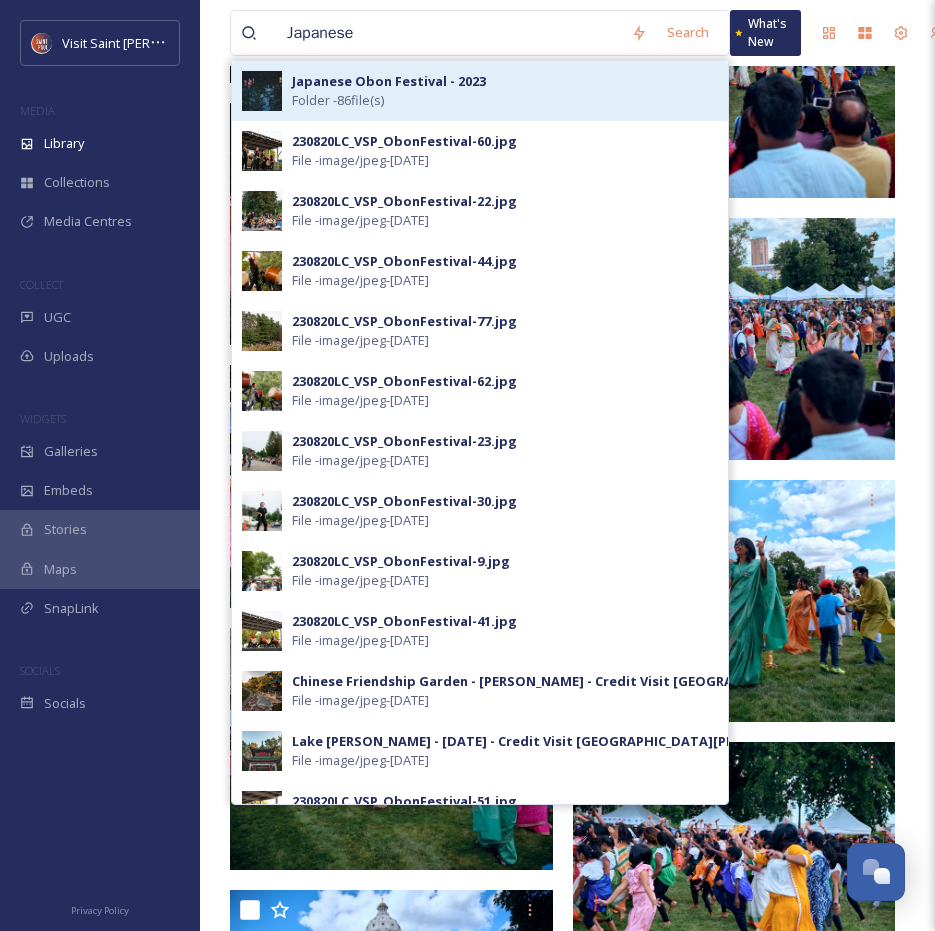 type on "Japanese" 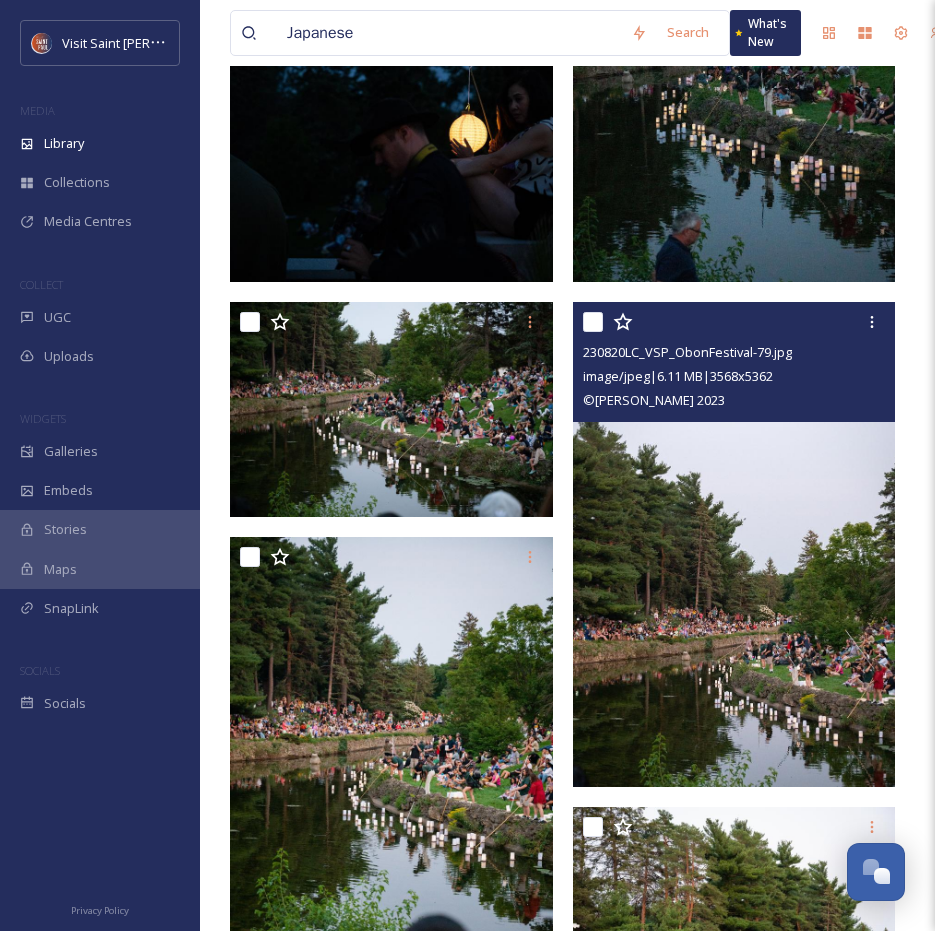scroll, scrollTop: 900, scrollLeft: 0, axis: vertical 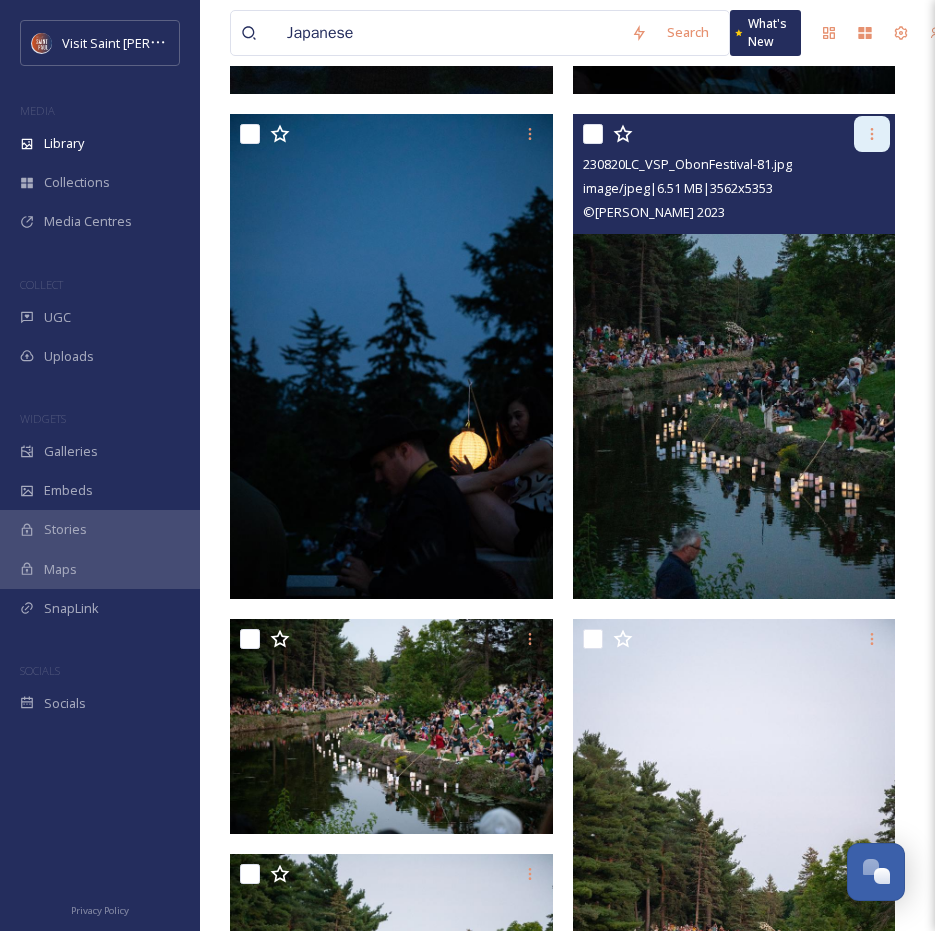 click 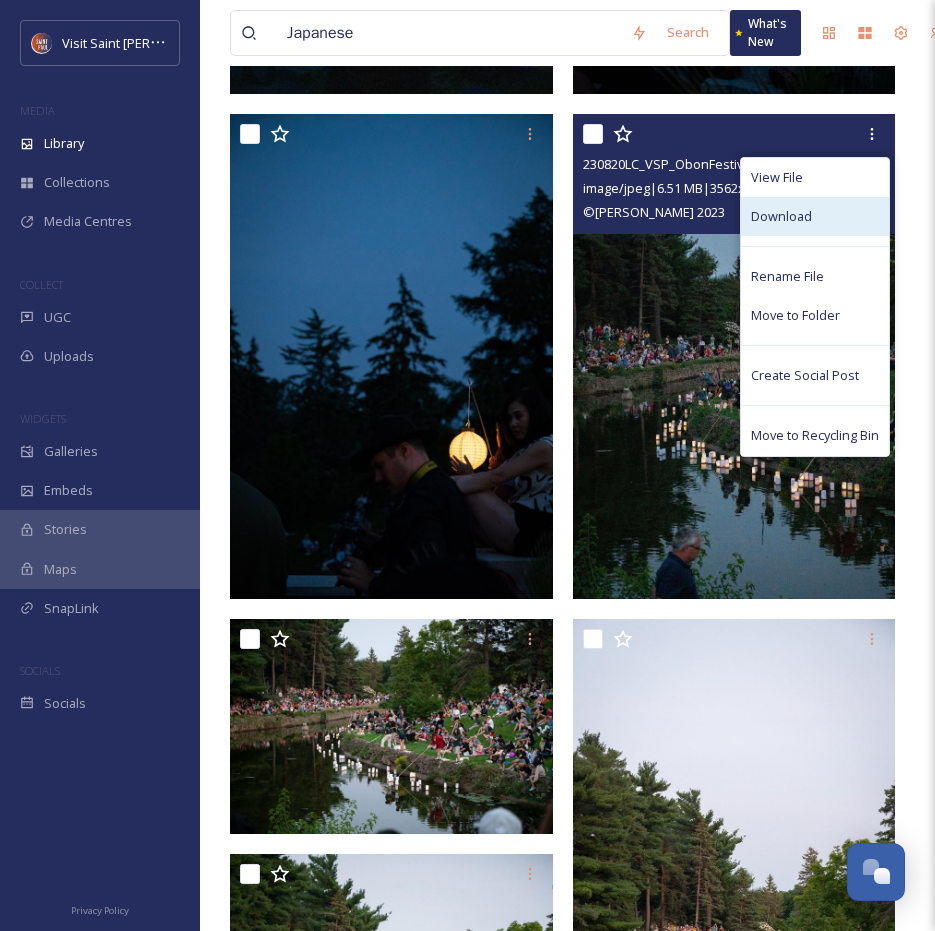click on "Download" at bounding box center (781, 216) 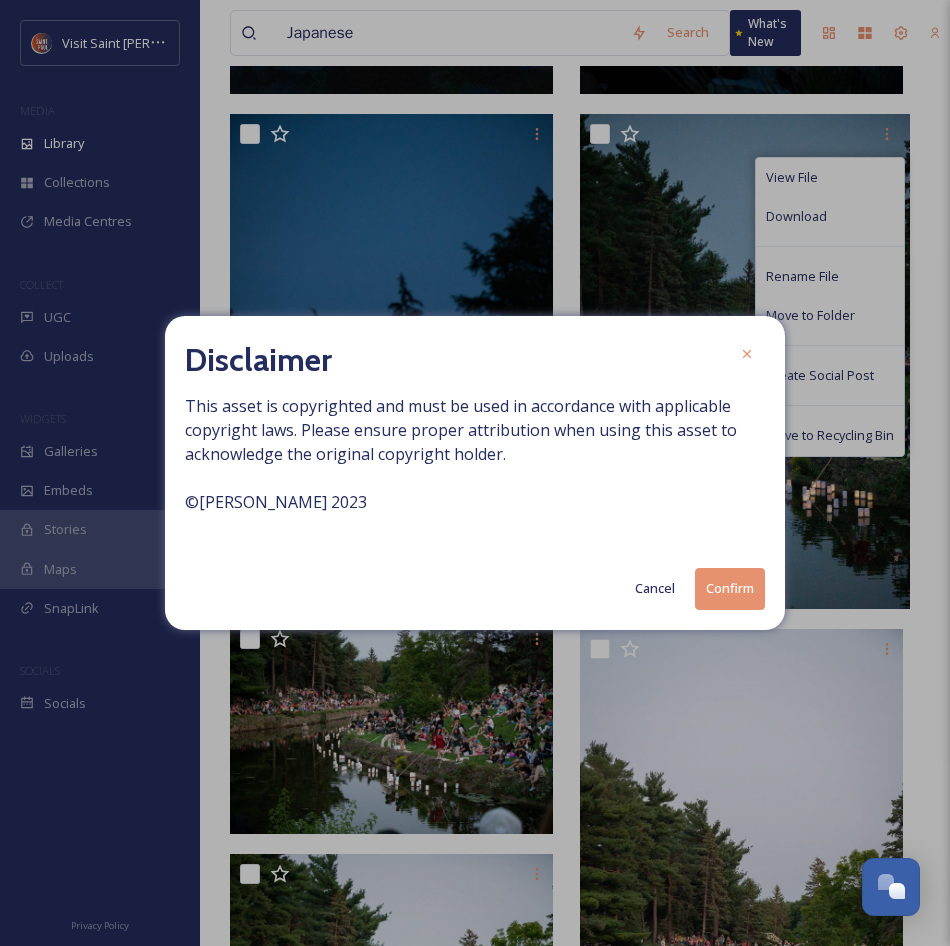 click on "Confirm" at bounding box center (730, 588) 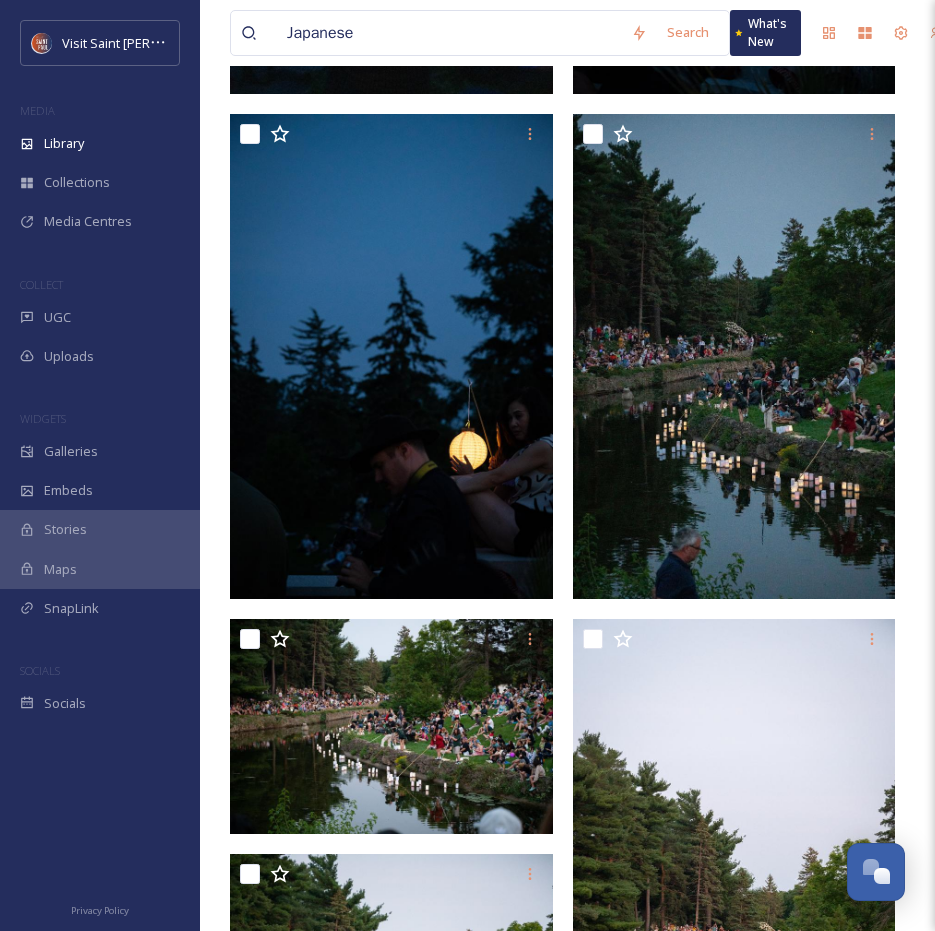 drag, startPoint x: 380, startPoint y: 30, endPoint x: 203, endPoint y: 0, distance: 179.52437 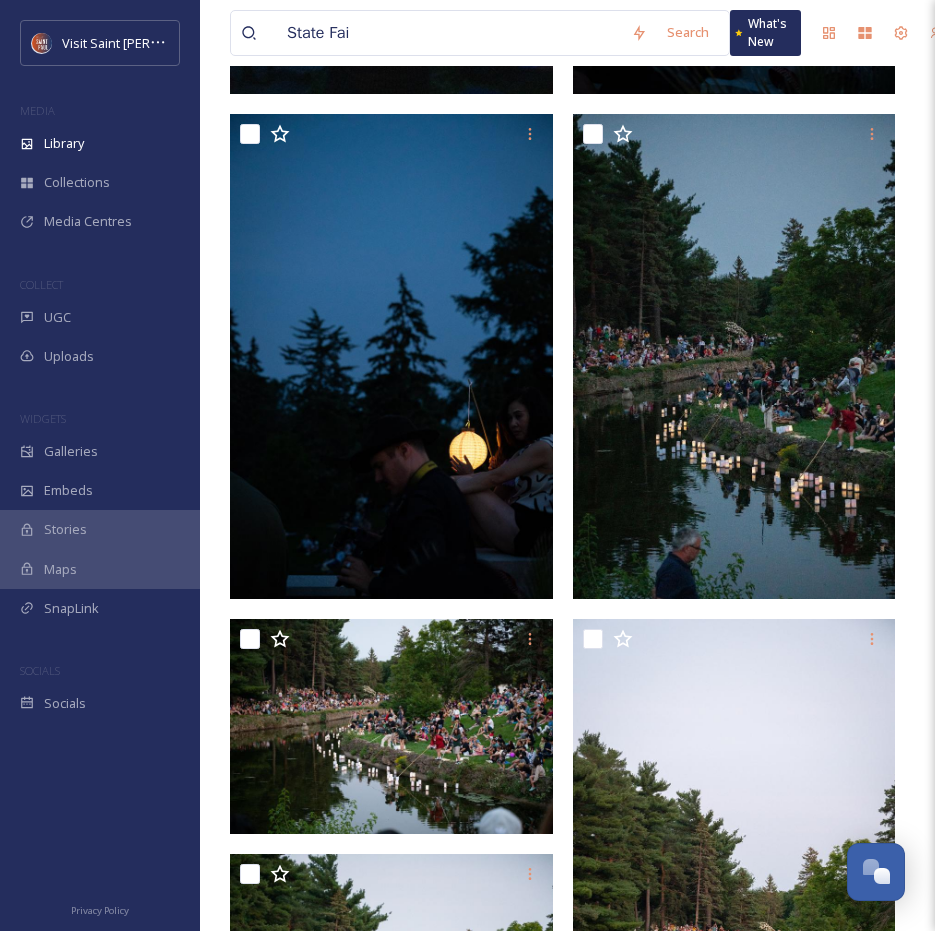 type on "State Fair" 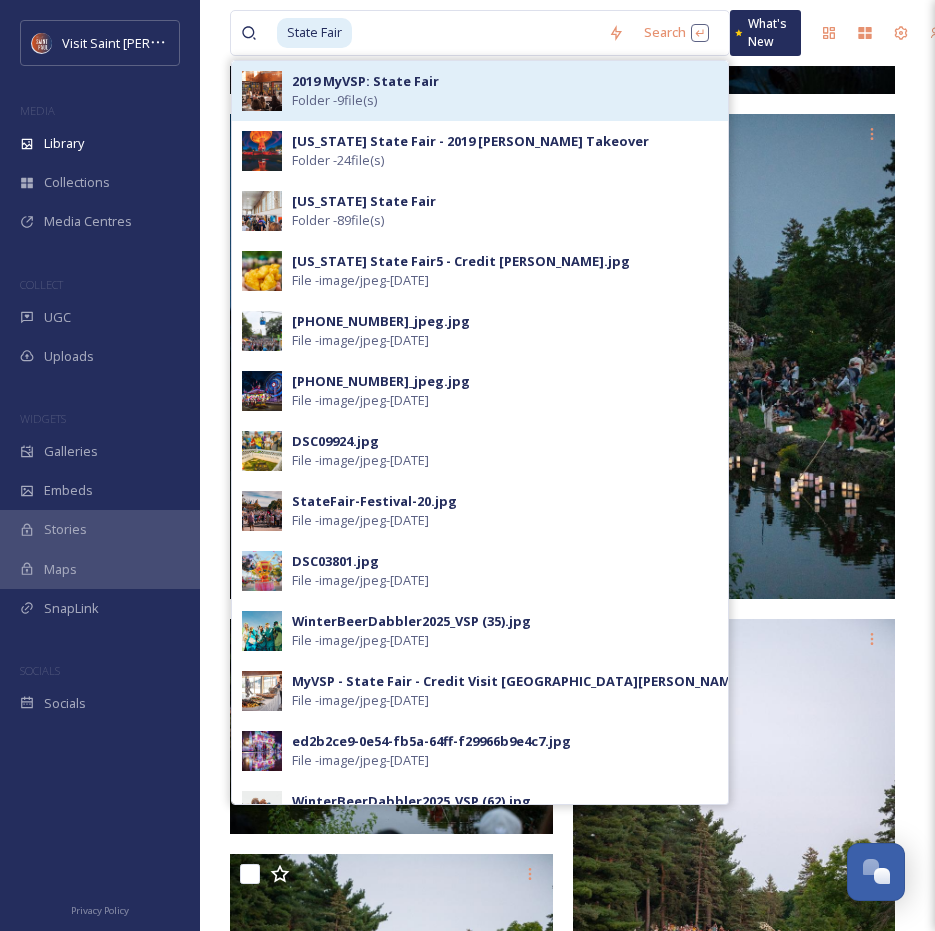 click on "2019 MyVSP: State Fair Folder  -  9  file(s)" at bounding box center (505, 91) 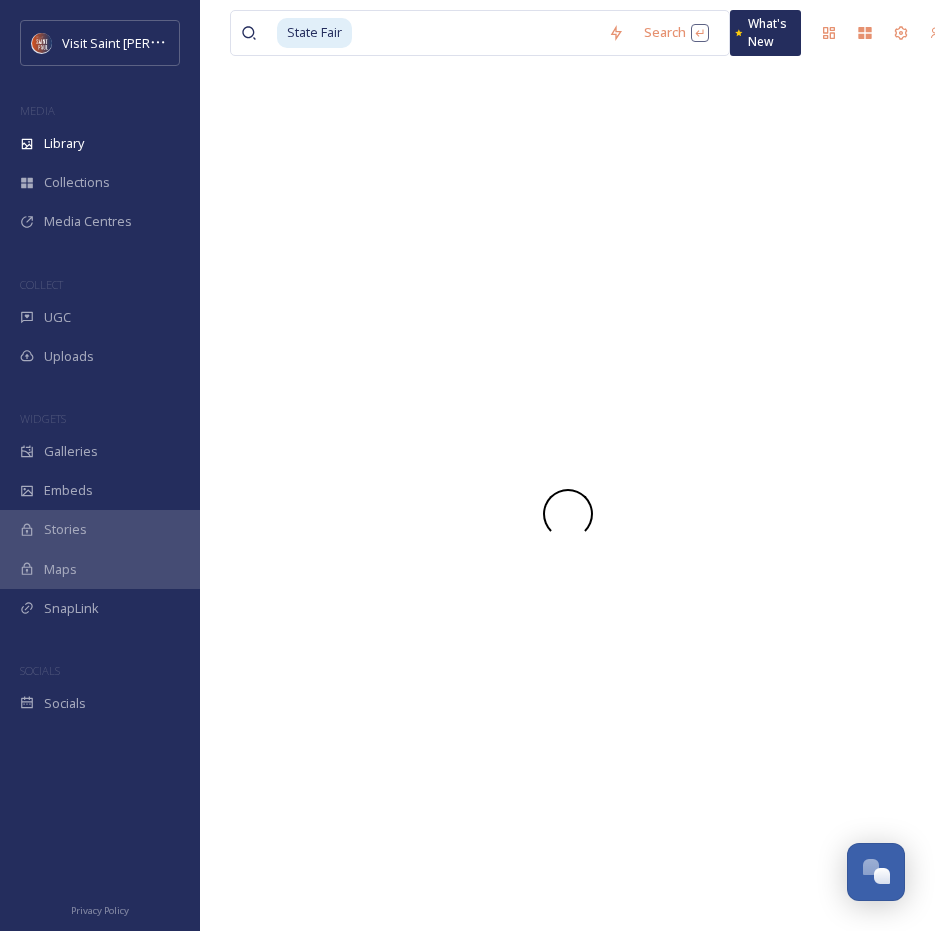 scroll, scrollTop: 0, scrollLeft: 0, axis: both 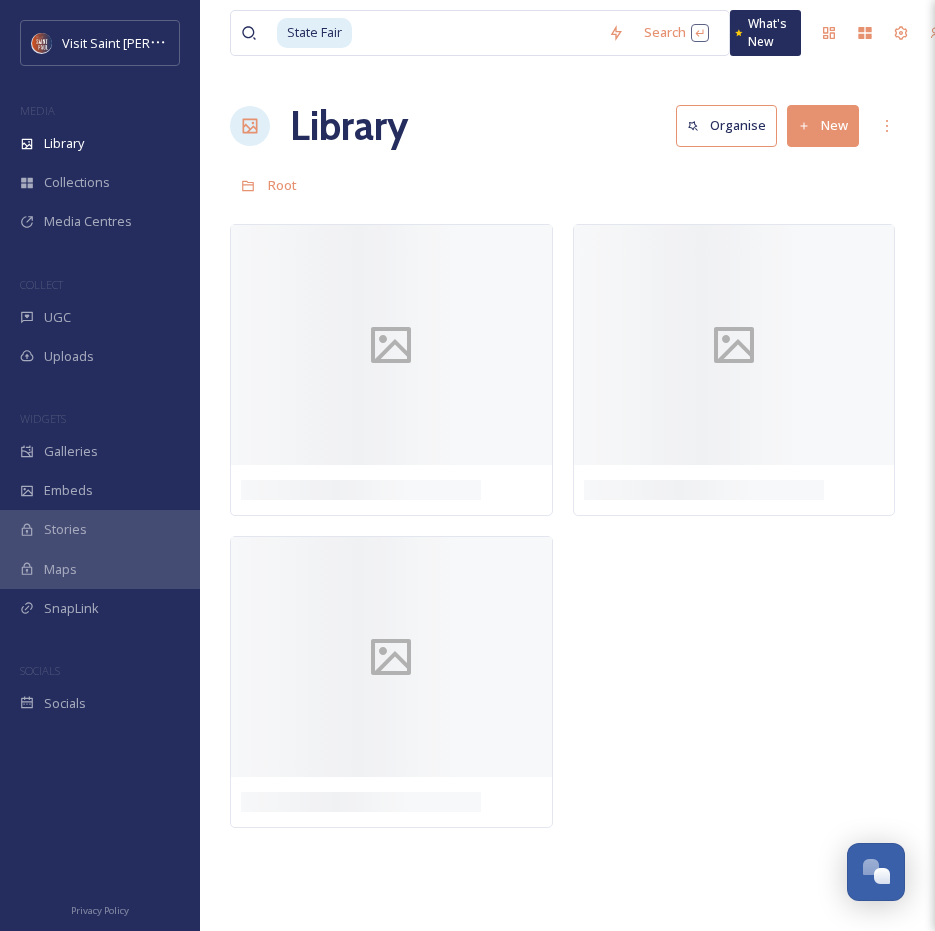 click at bounding box center [476, 33] 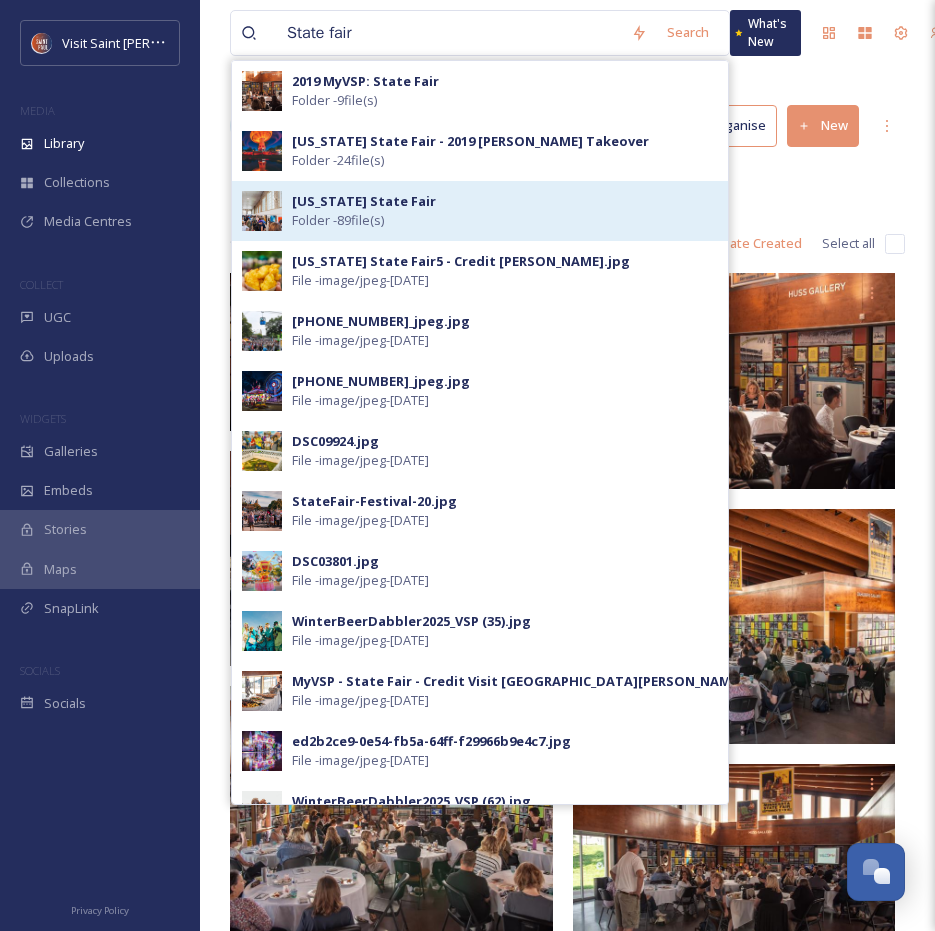 type on "State fair" 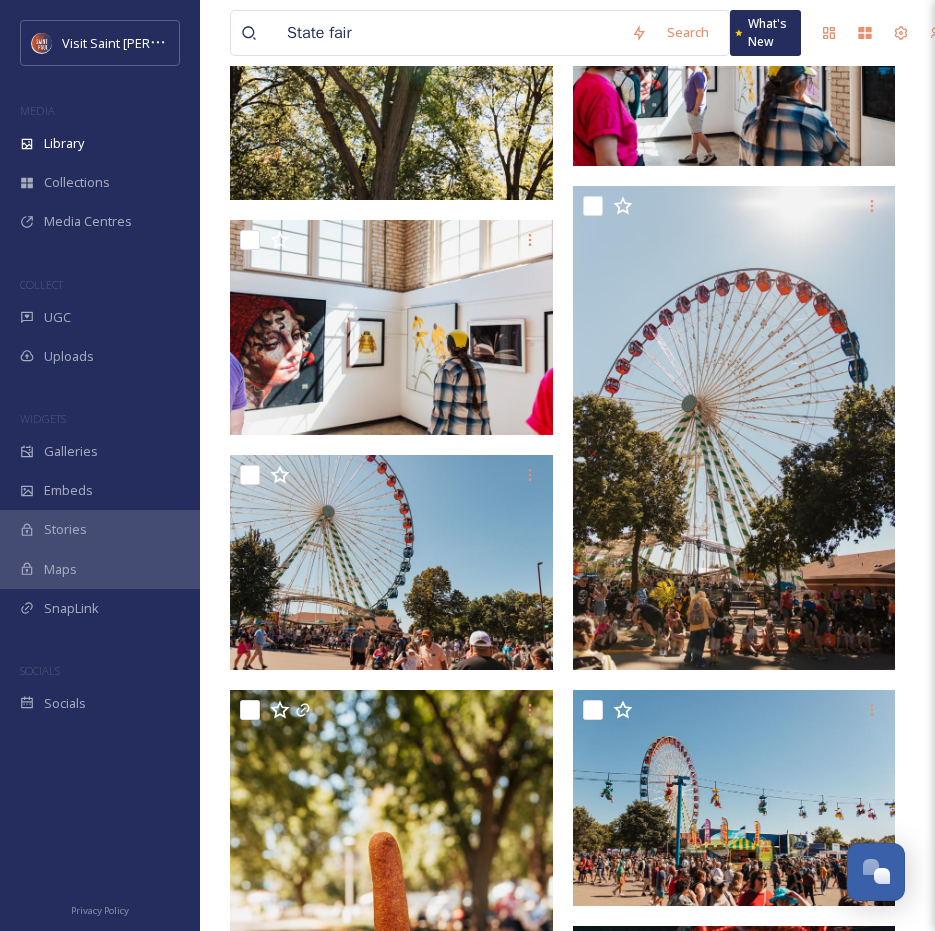 scroll, scrollTop: 800, scrollLeft: 0, axis: vertical 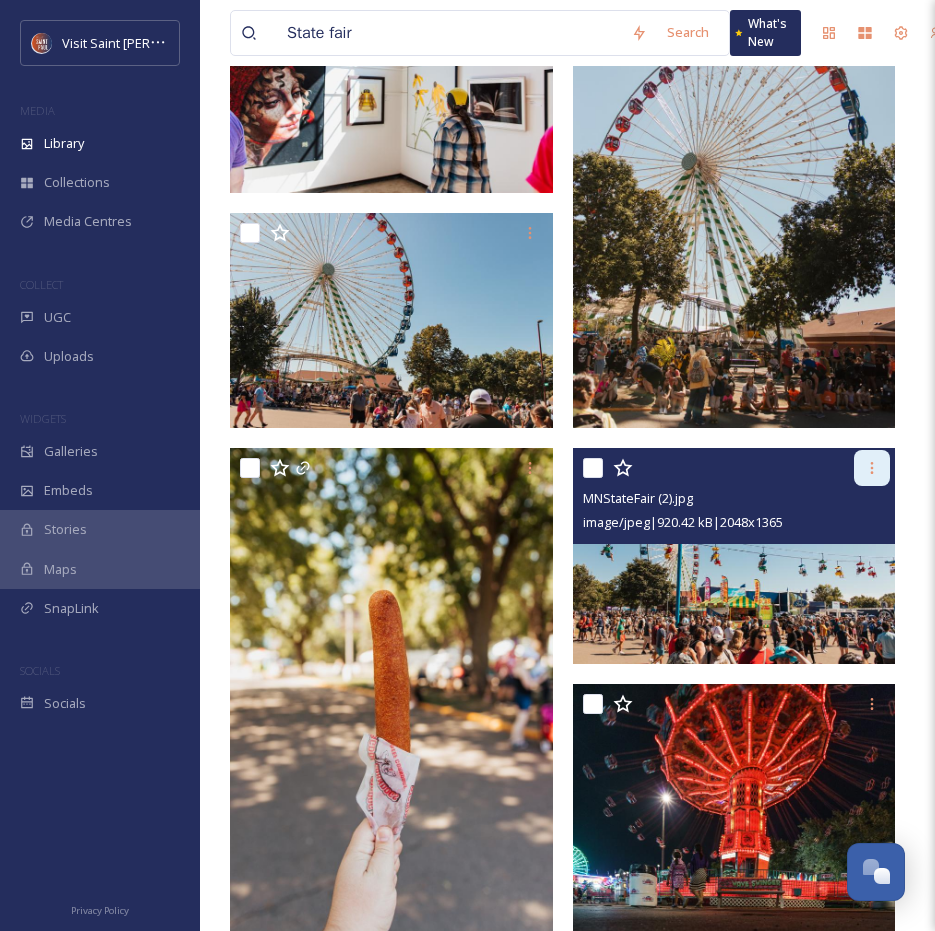 click 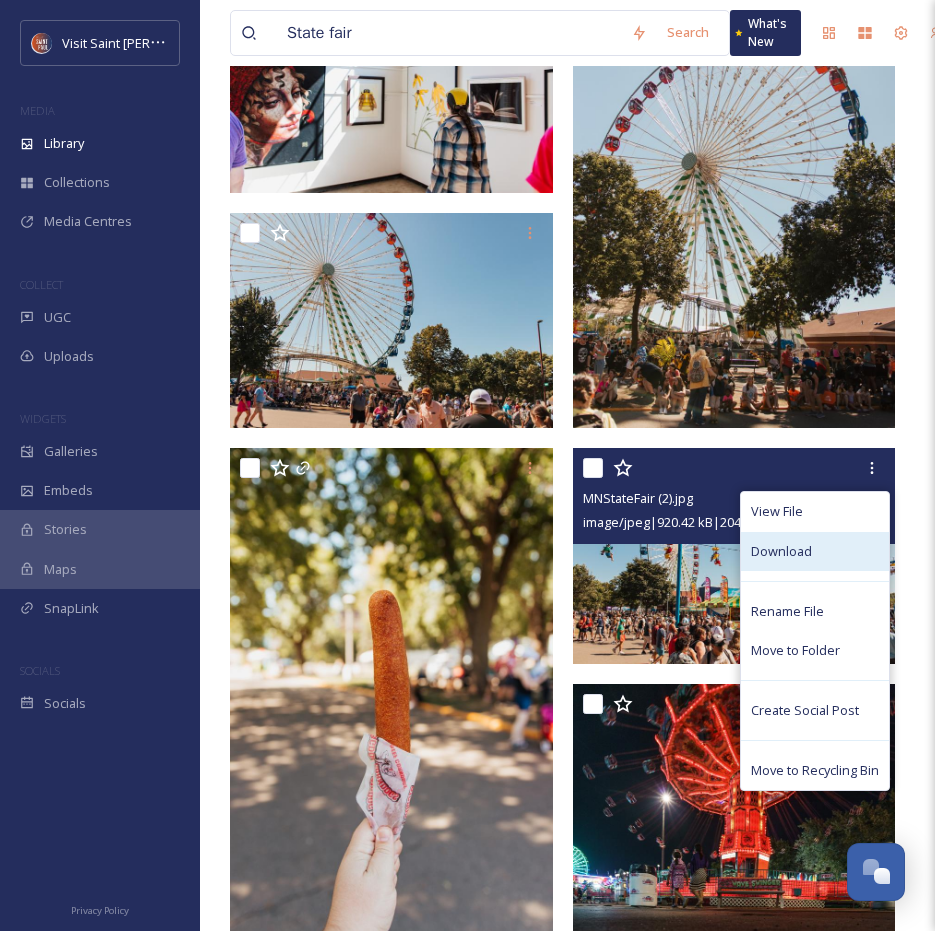 click on "Download" at bounding box center [815, 551] 